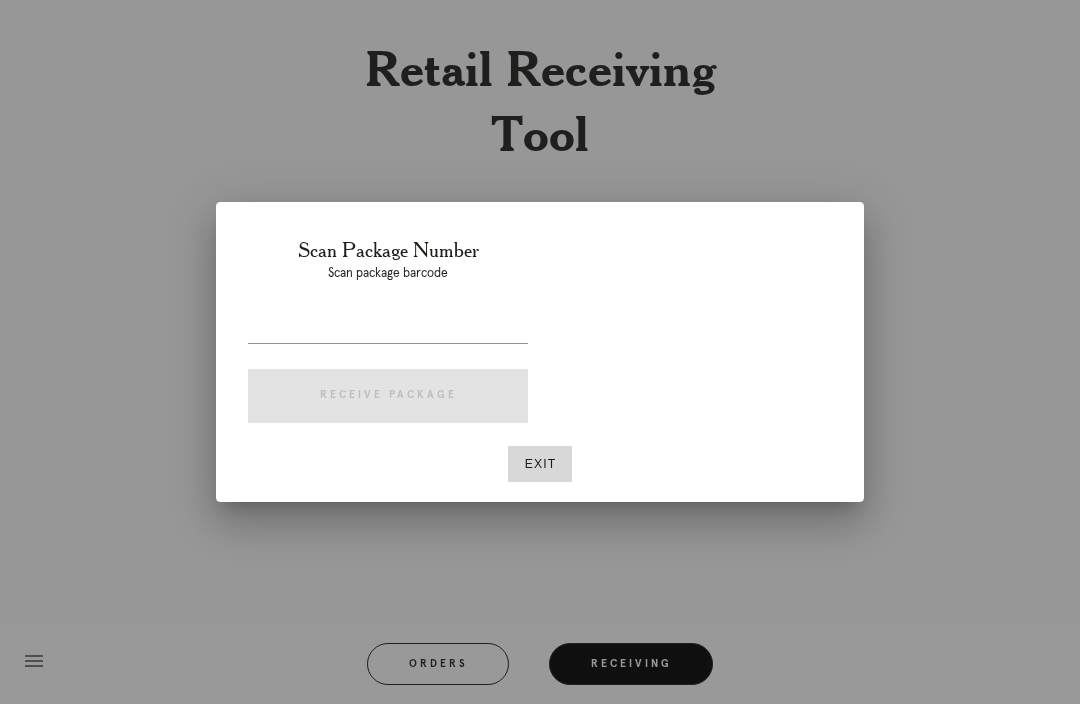 scroll, scrollTop: 0, scrollLeft: 0, axis: both 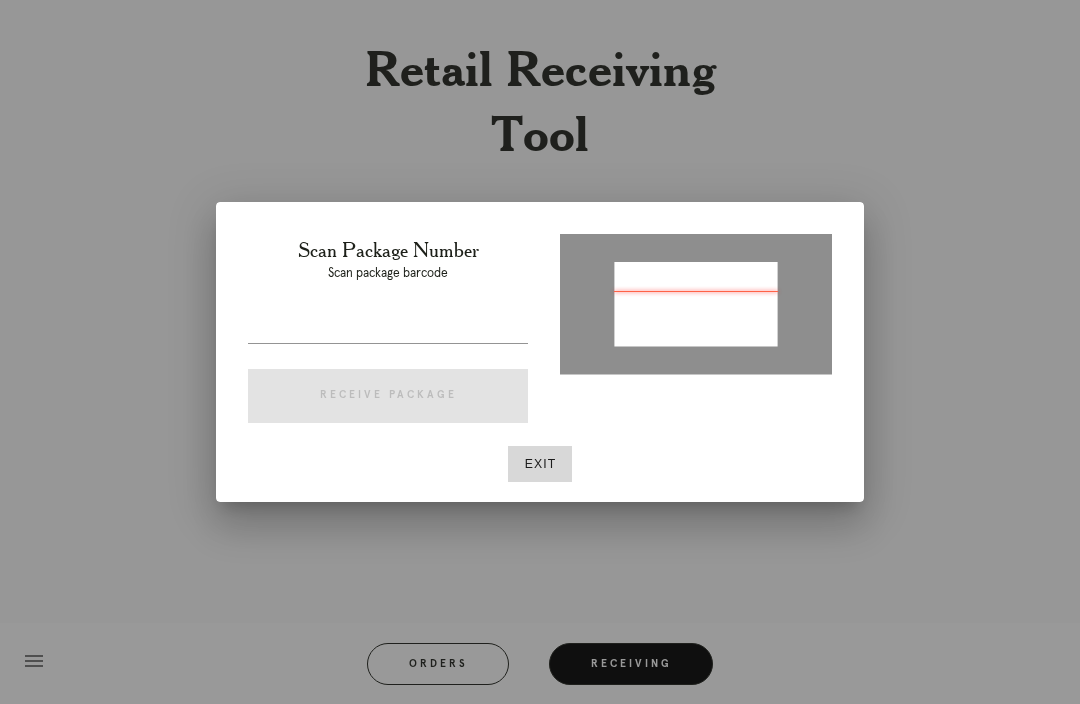 type on "P568241990074583" 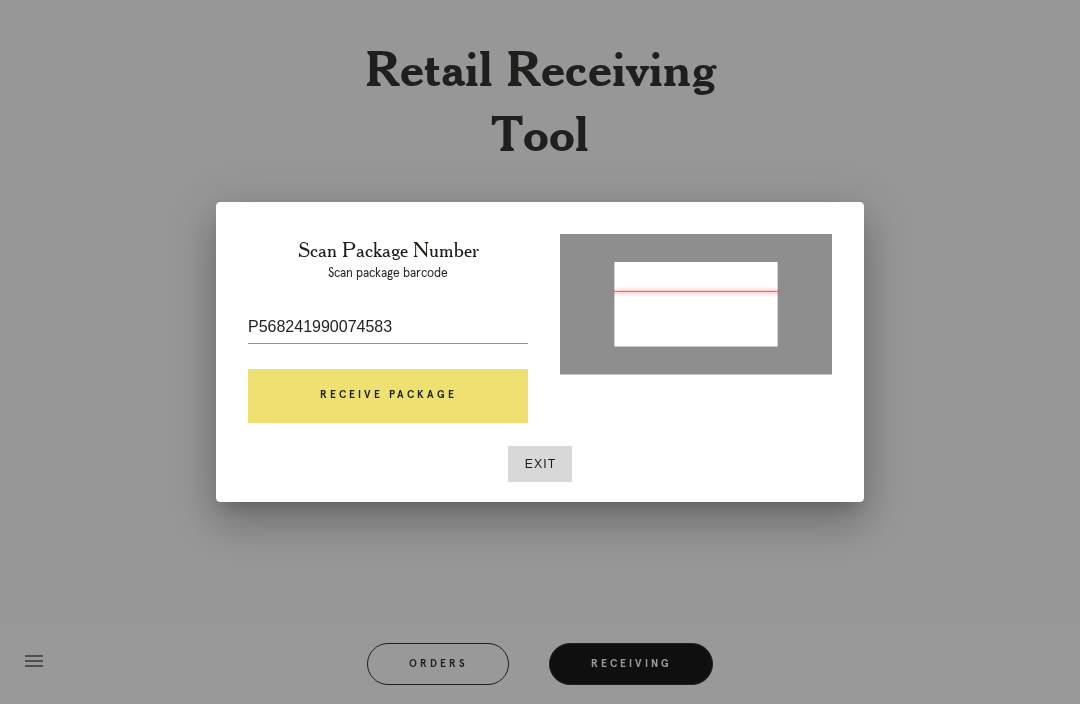 click on "Receive Package" at bounding box center [388, 396] 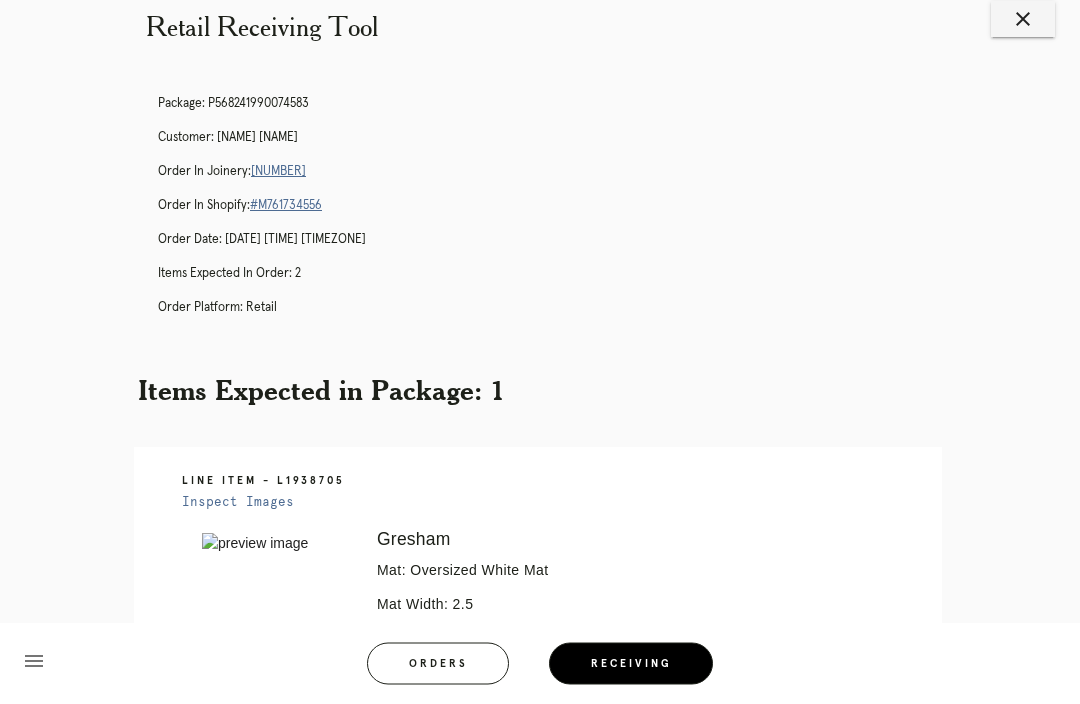 scroll, scrollTop: 0, scrollLeft: 0, axis: both 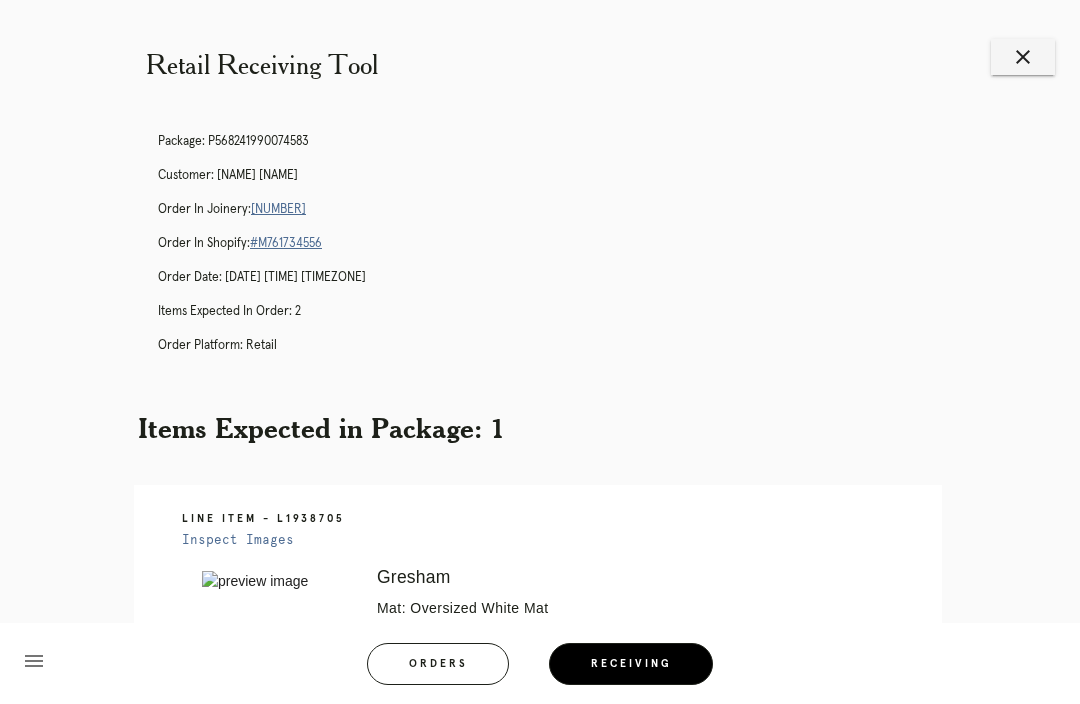 click on "R713289734" at bounding box center [278, 209] 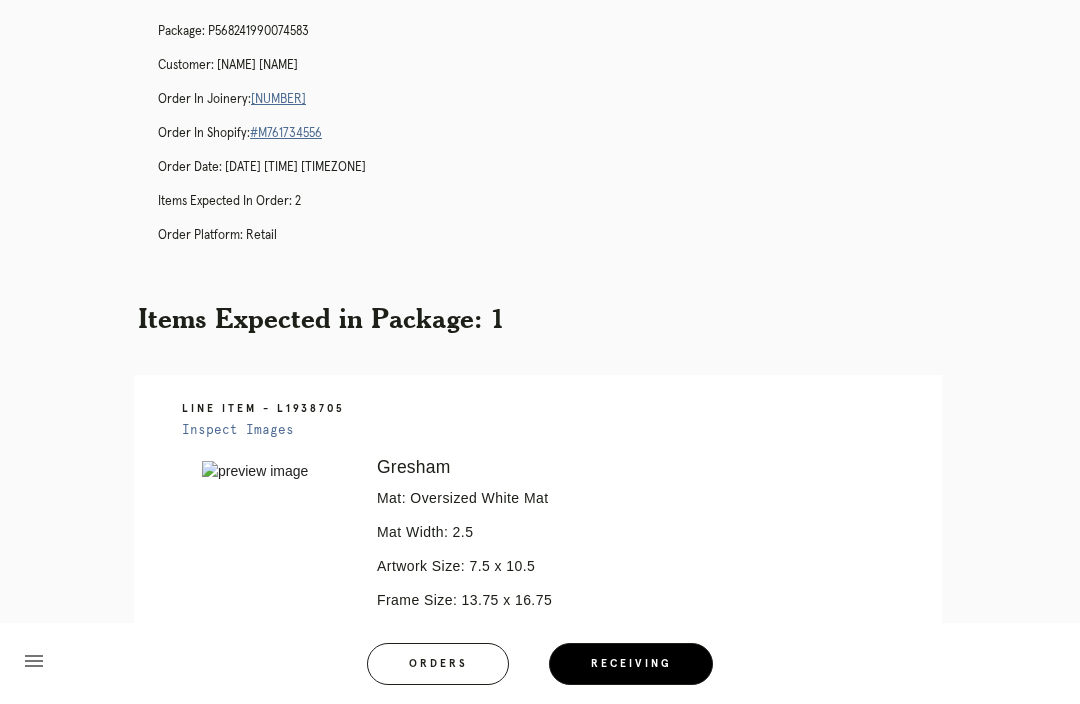 scroll, scrollTop: 109, scrollLeft: 0, axis: vertical 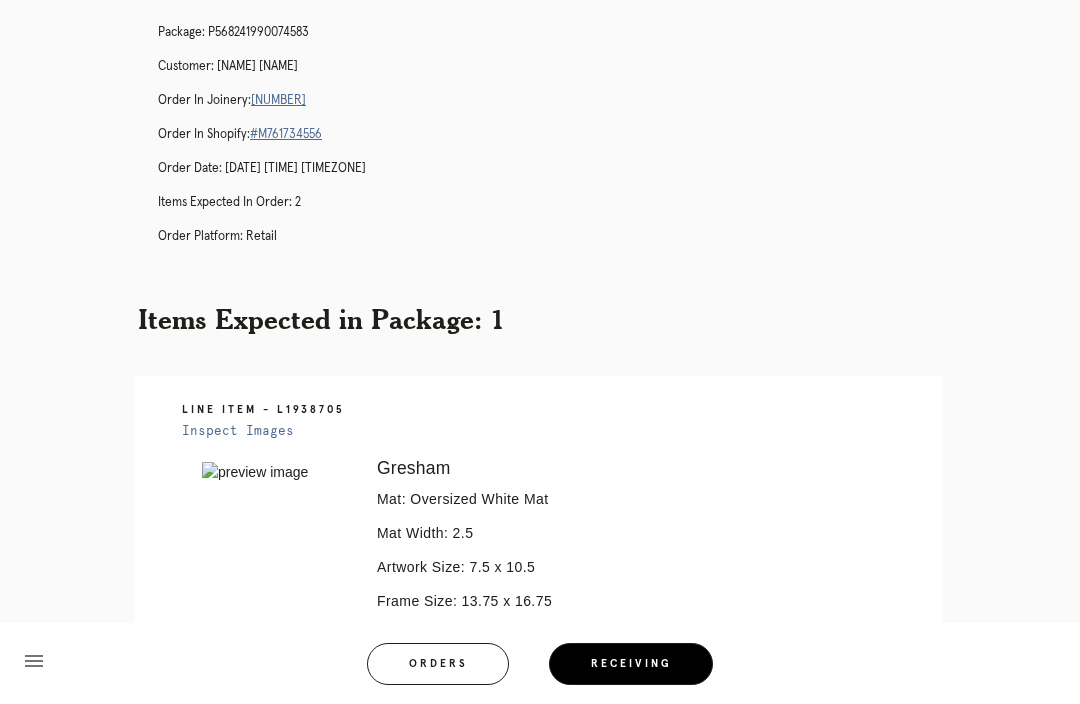 click on "R713289734" at bounding box center [278, 100] 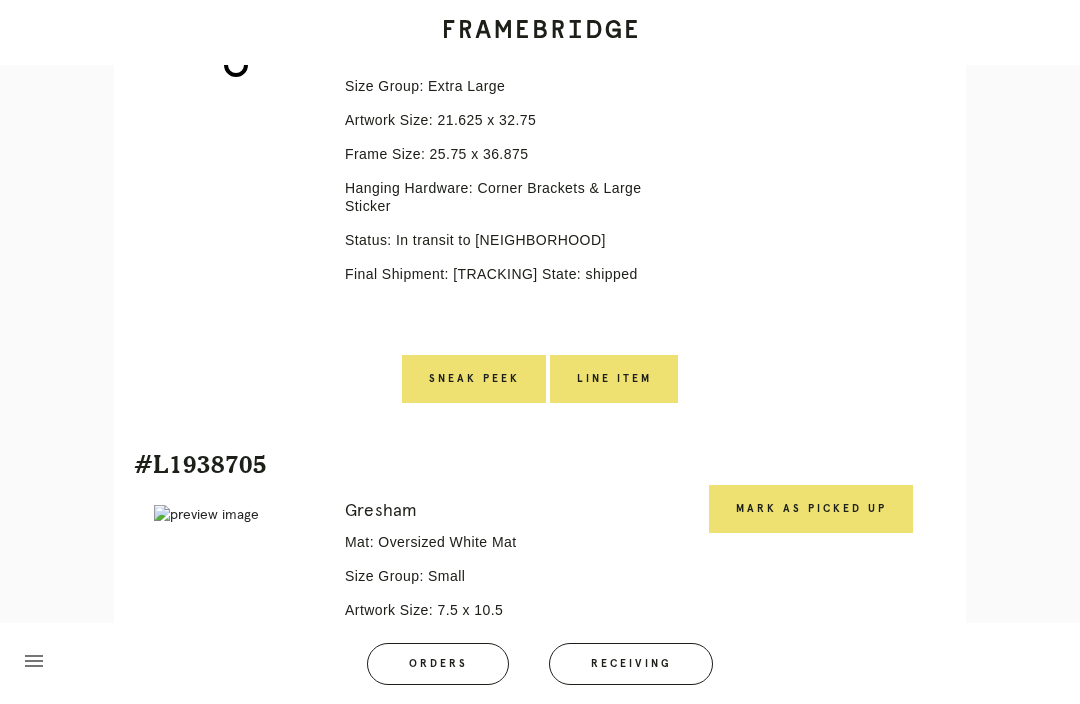 scroll, scrollTop: 598, scrollLeft: 0, axis: vertical 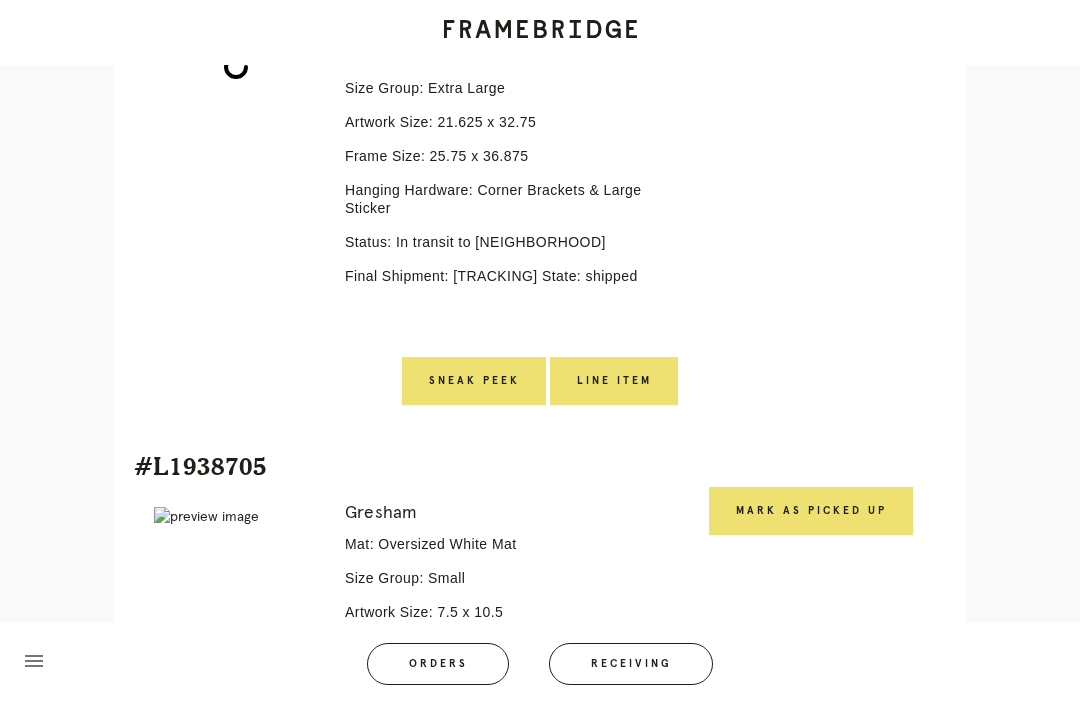 click on "Mark as Picked Up" at bounding box center [811, 511] 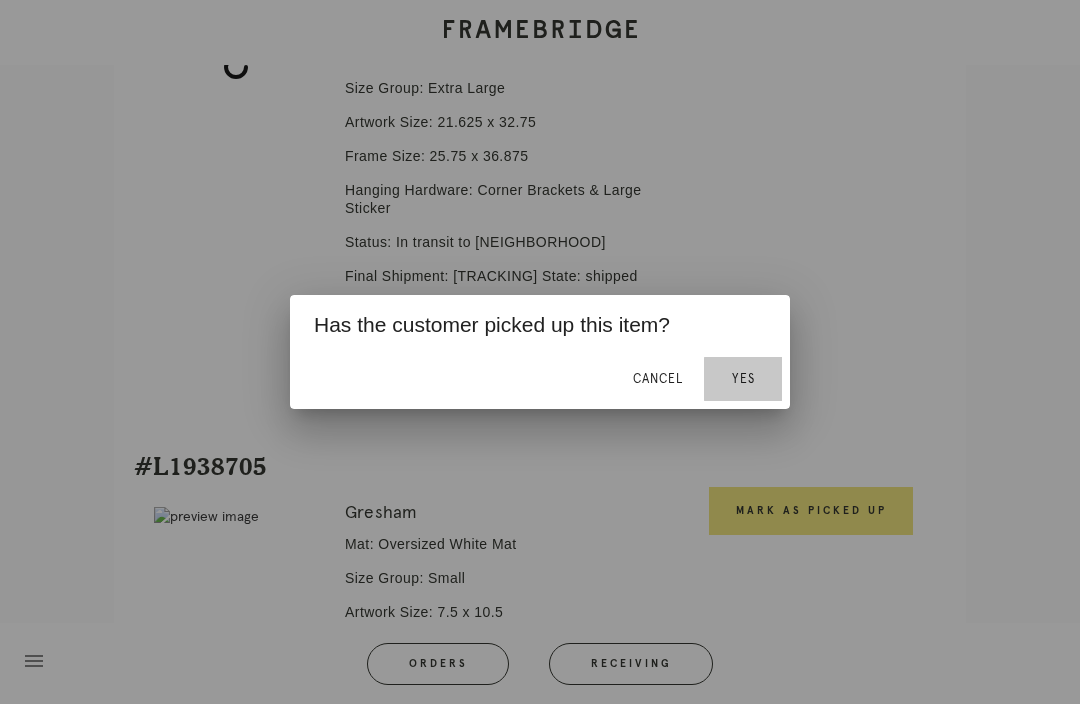 click on "Yes" at bounding box center [743, 379] 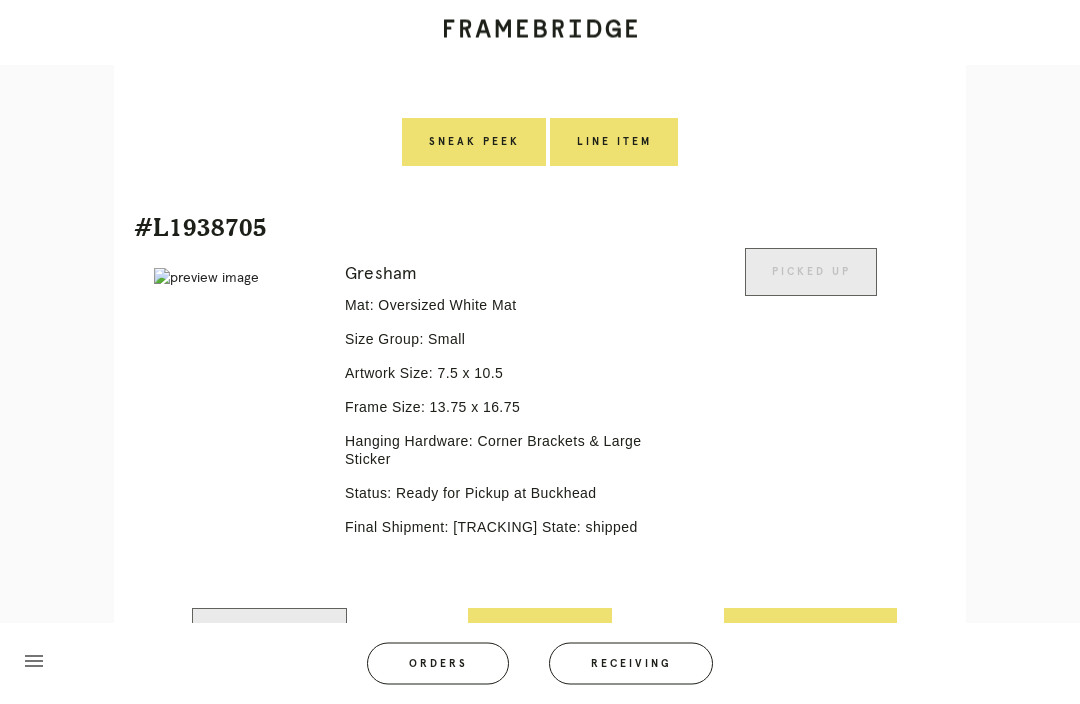 scroll, scrollTop: 957, scrollLeft: 0, axis: vertical 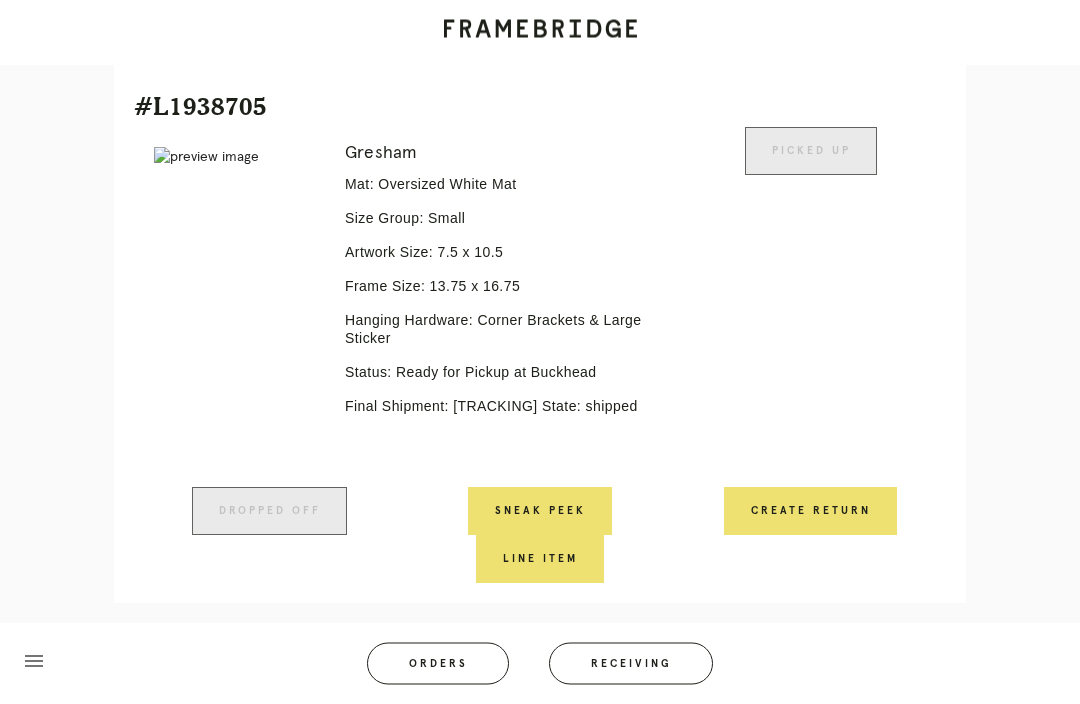 click on "Create Return" at bounding box center (810, 512) 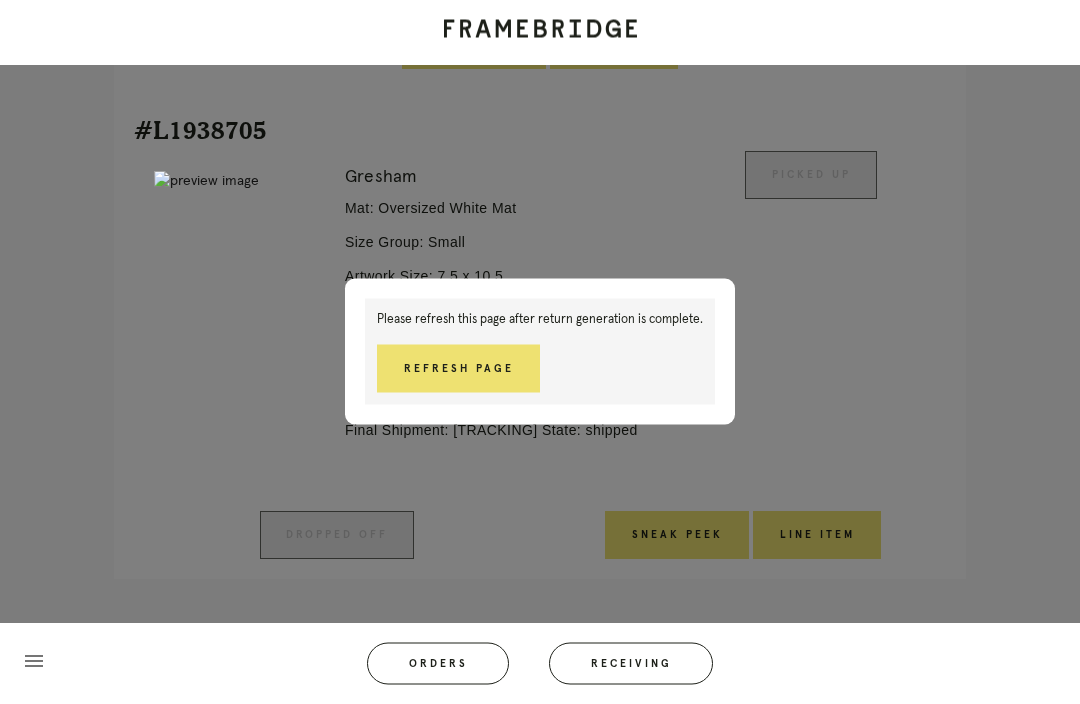 scroll, scrollTop: 973, scrollLeft: 0, axis: vertical 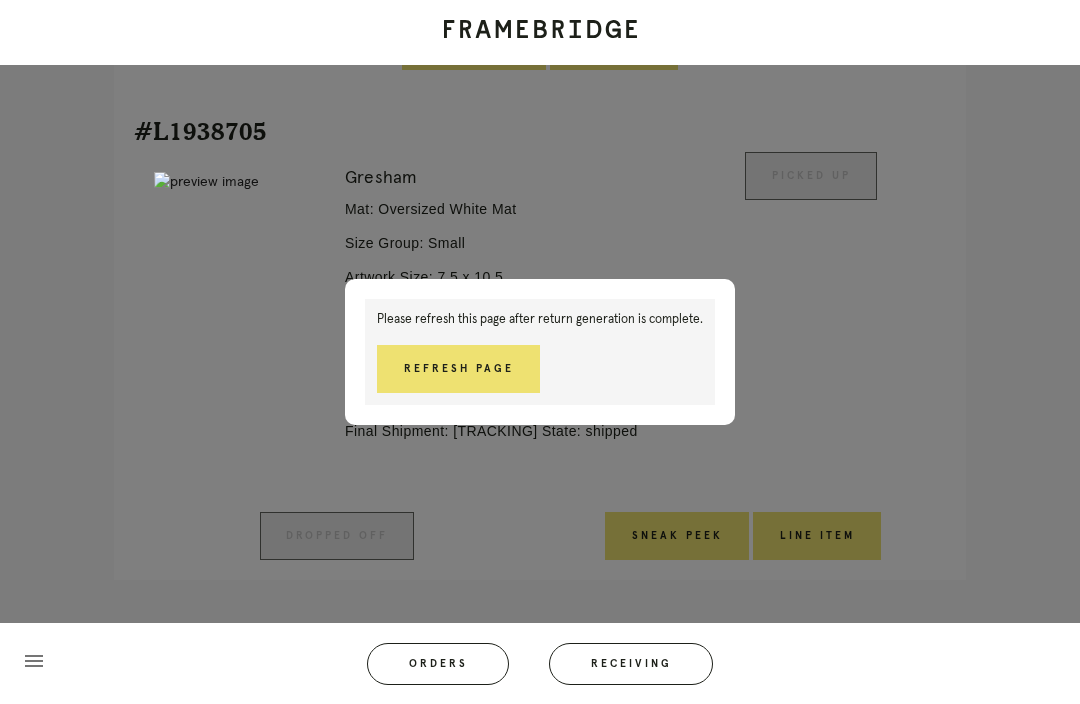 click on "Please refresh this page after return generation is complete.
Refresh Page" at bounding box center [540, 352] 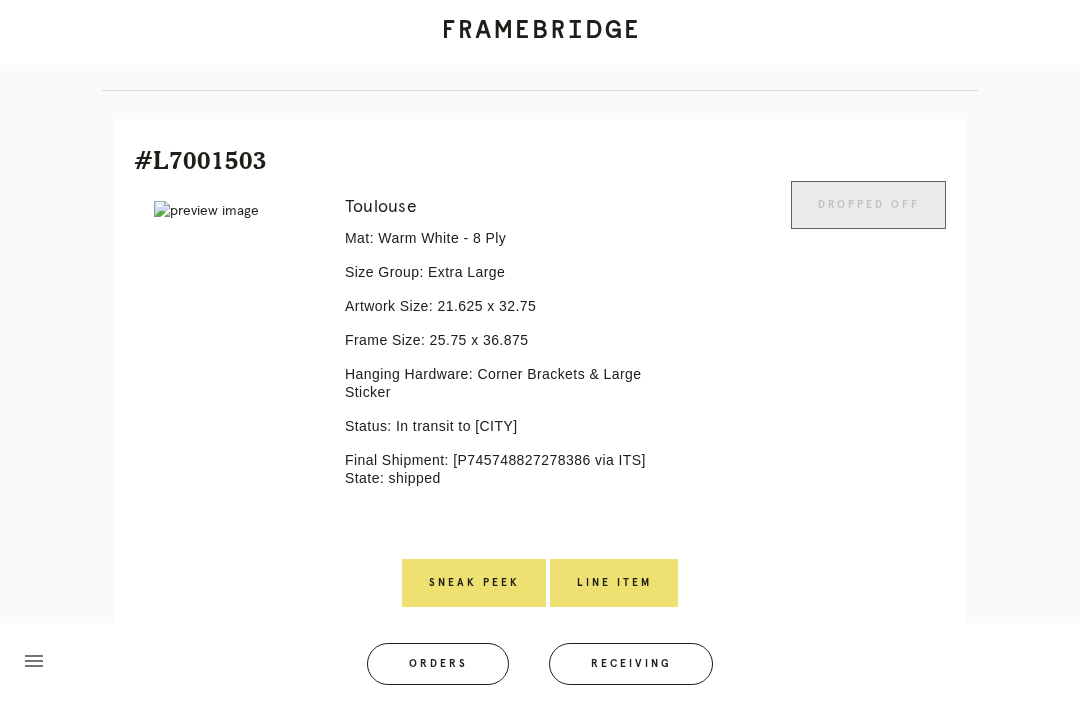 scroll, scrollTop: 380, scrollLeft: 0, axis: vertical 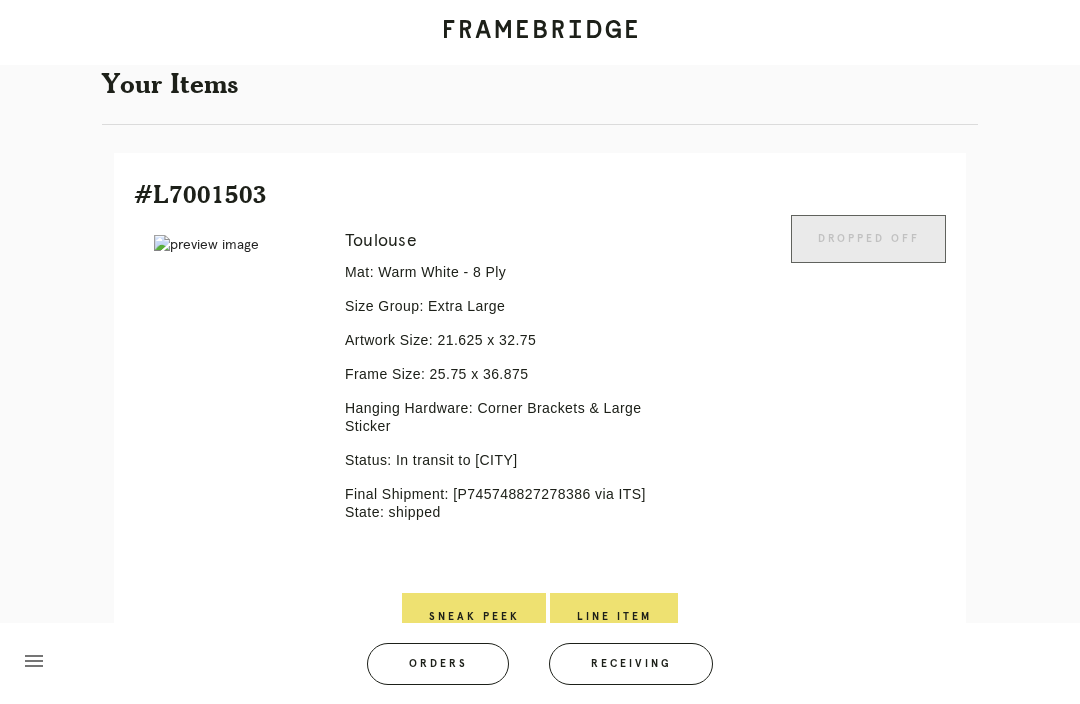 click at bounding box center (235, 245) 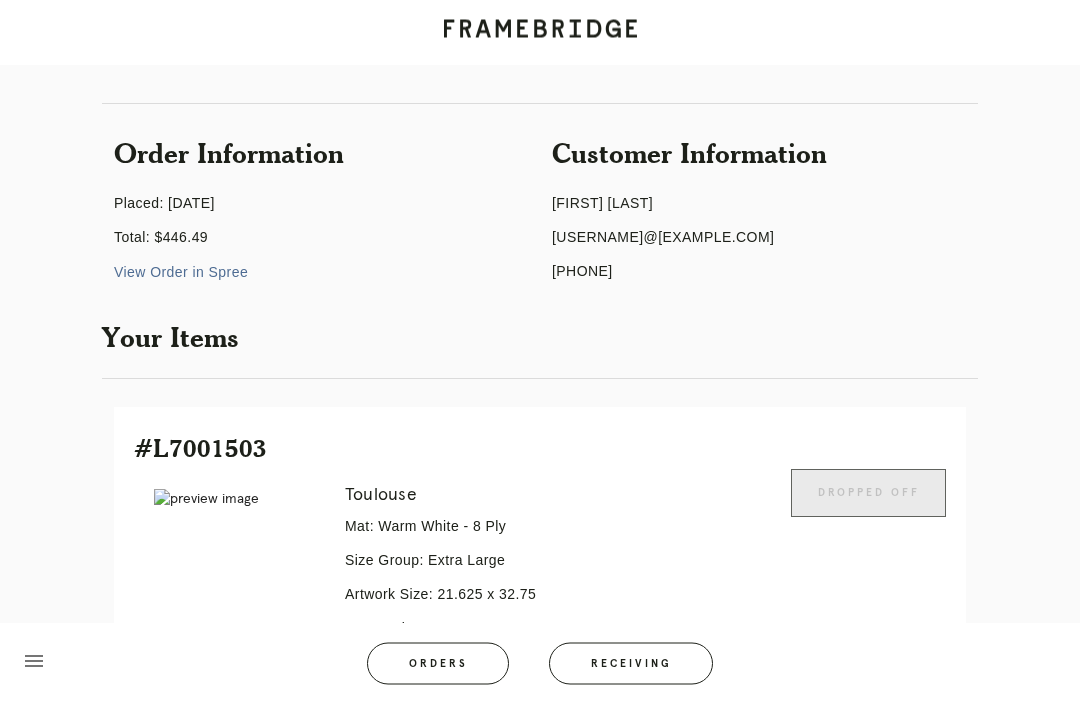 scroll, scrollTop: 0, scrollLeft: 0, axis: both 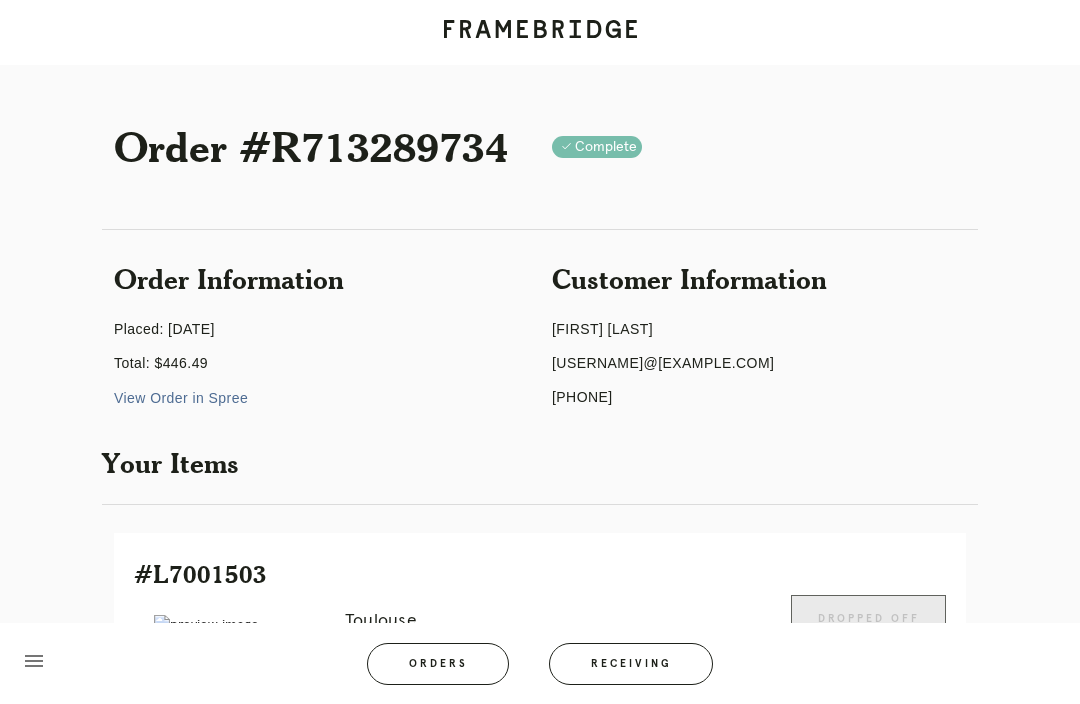 click on "Orders" at bounding box center (438, 664) 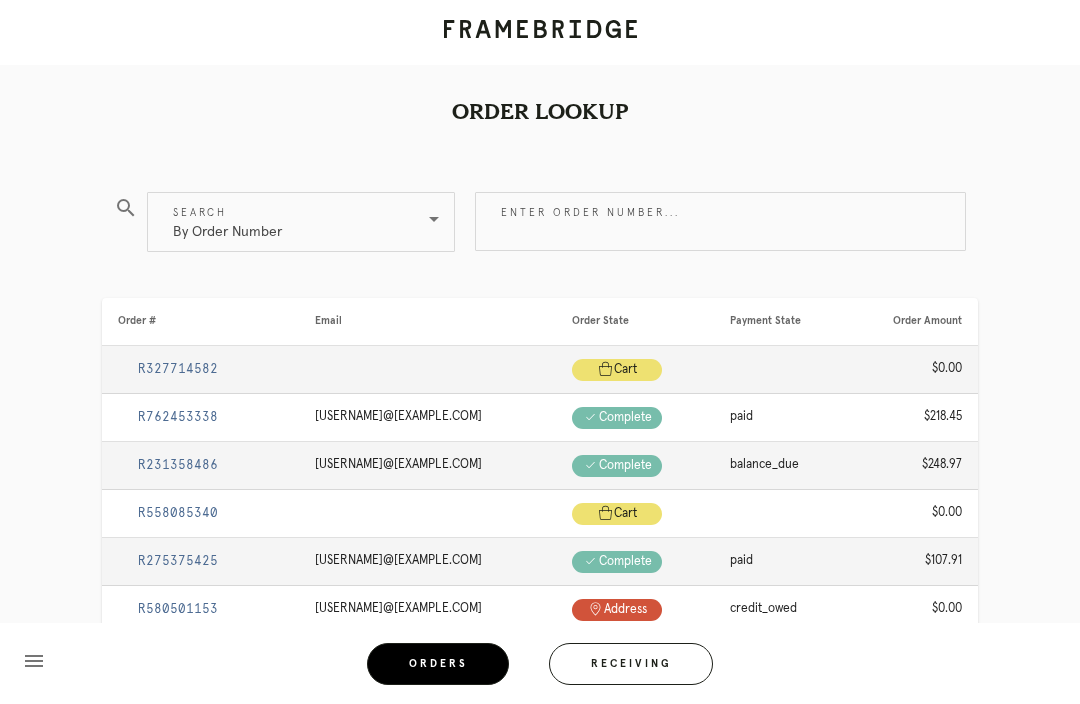 click on "Enter order number..." at bounding box center [720, 221] 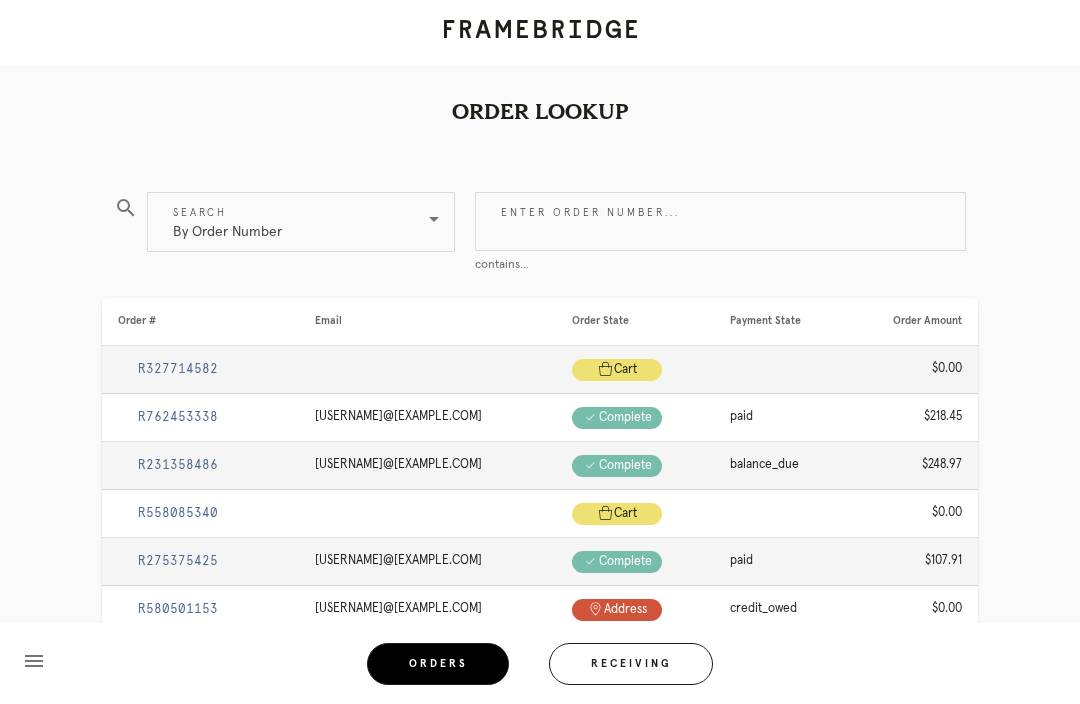 click on "By Order Number" at bounding box center (287, 222) 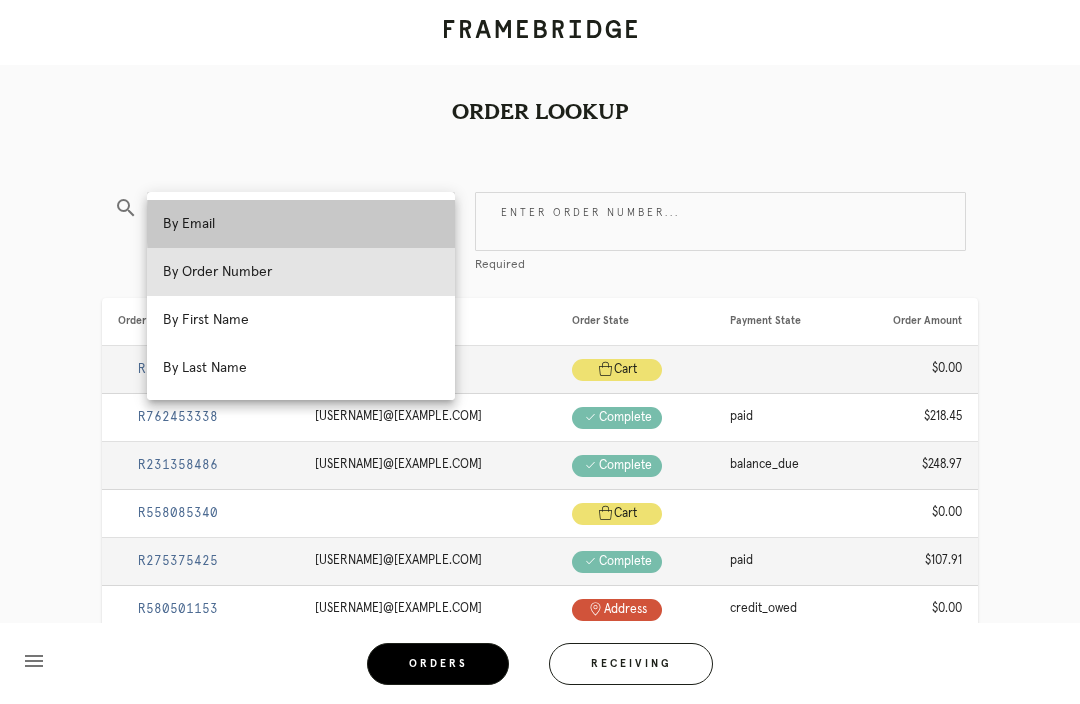 click on "By Email" at bounding box center (301, 224) 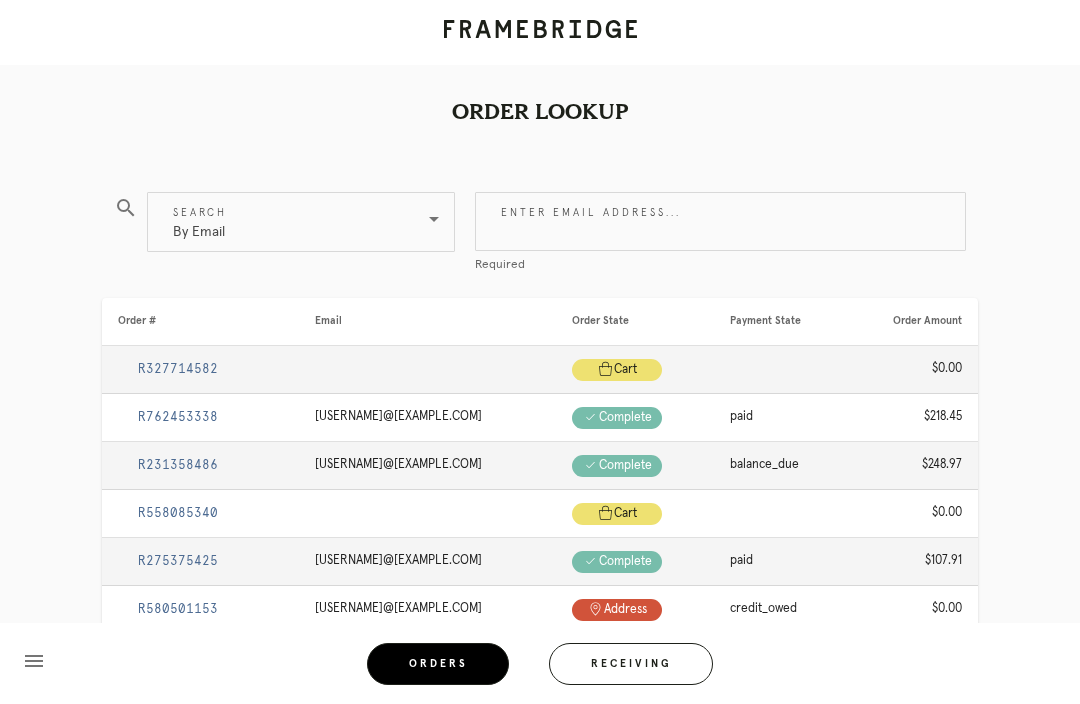 click on "Enter email address..." at bounding box center (720, 221) 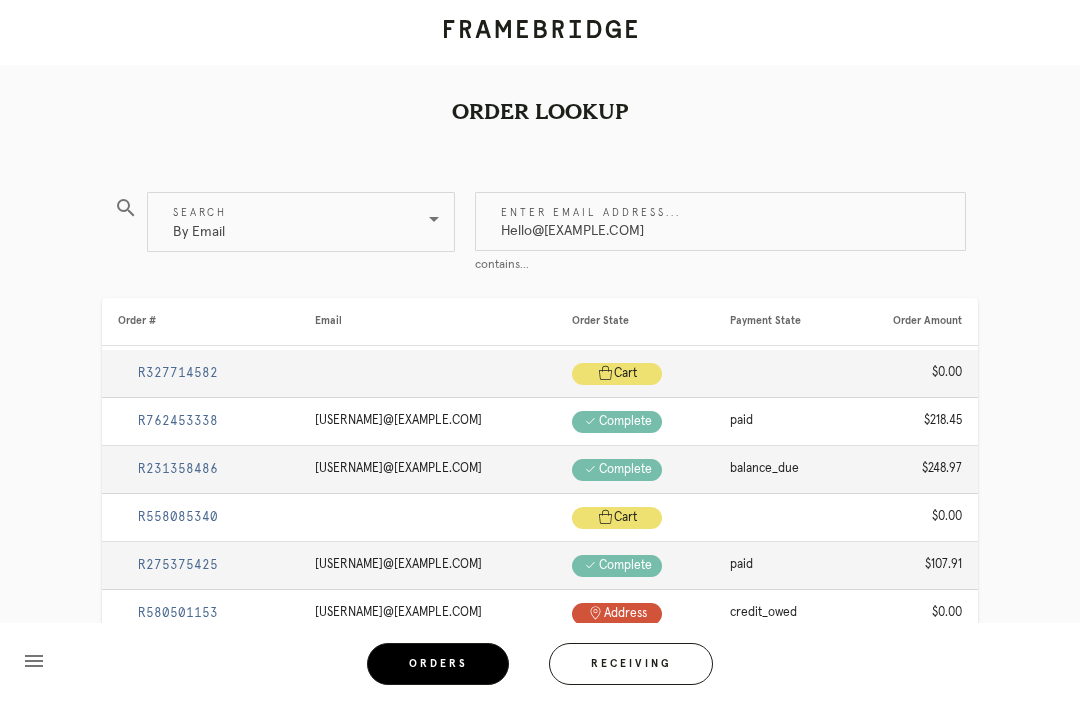 type on "Hello@[EMAIL]" 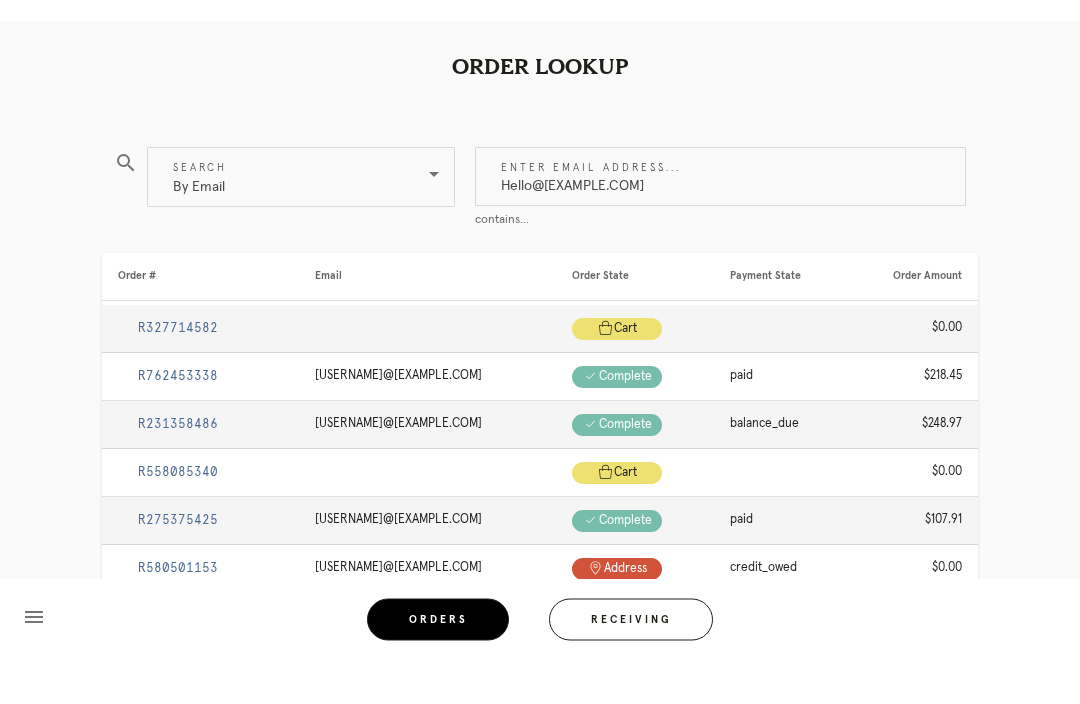 click on "R327714582" at bounding box center [178, 373] 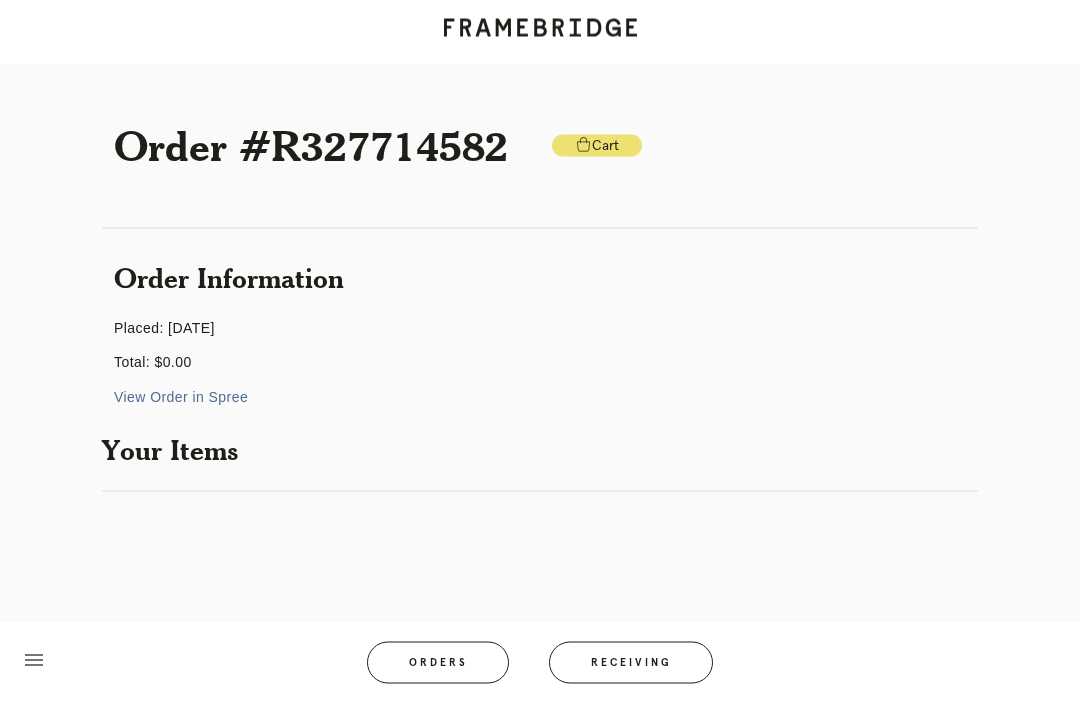 scroll, scrollTop: 0, scrollLeft: 0, axis: both 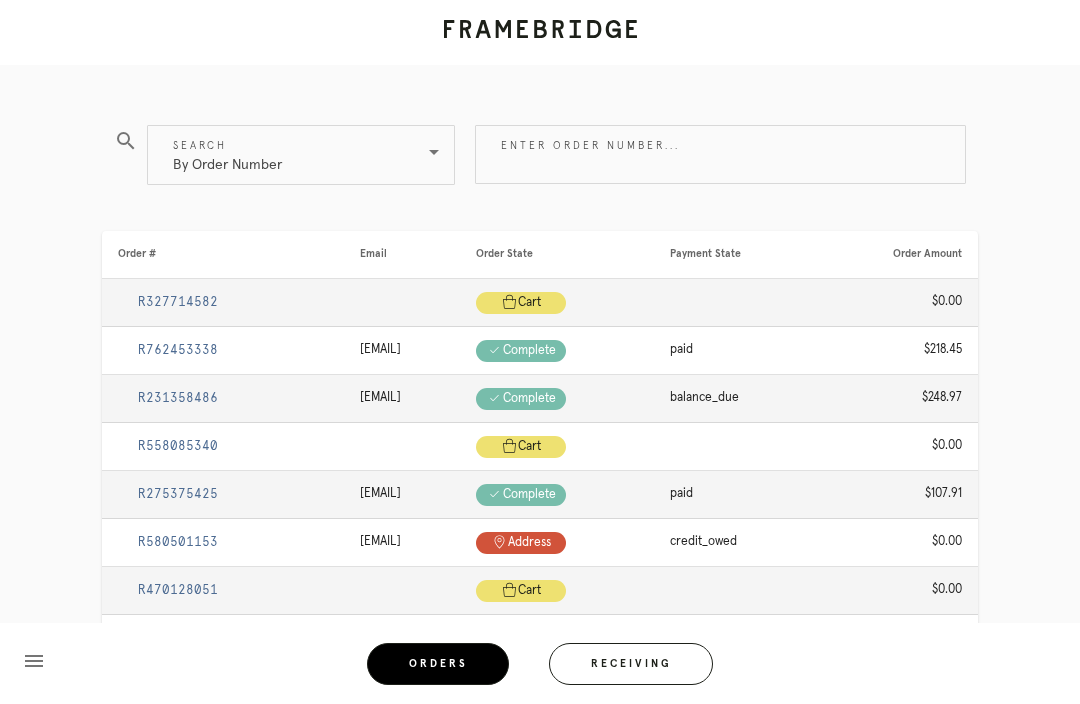 click on "Enter order number..." at bounding box center [720, 154] 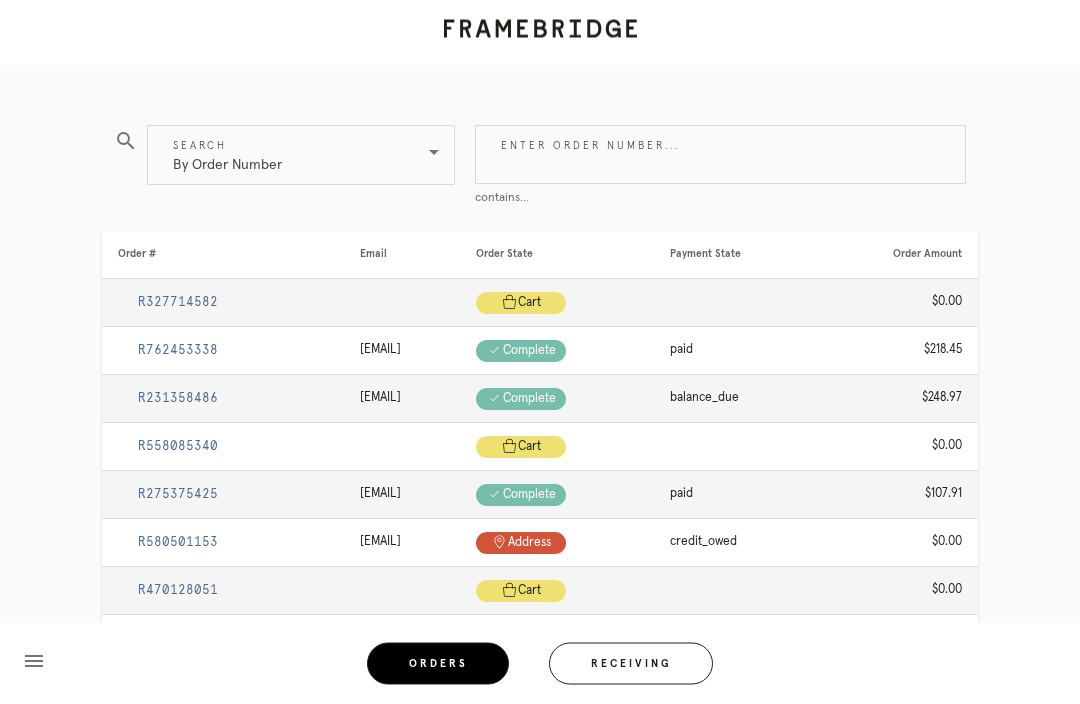 click on "Enter order number..." at bounding box center [720, 155] 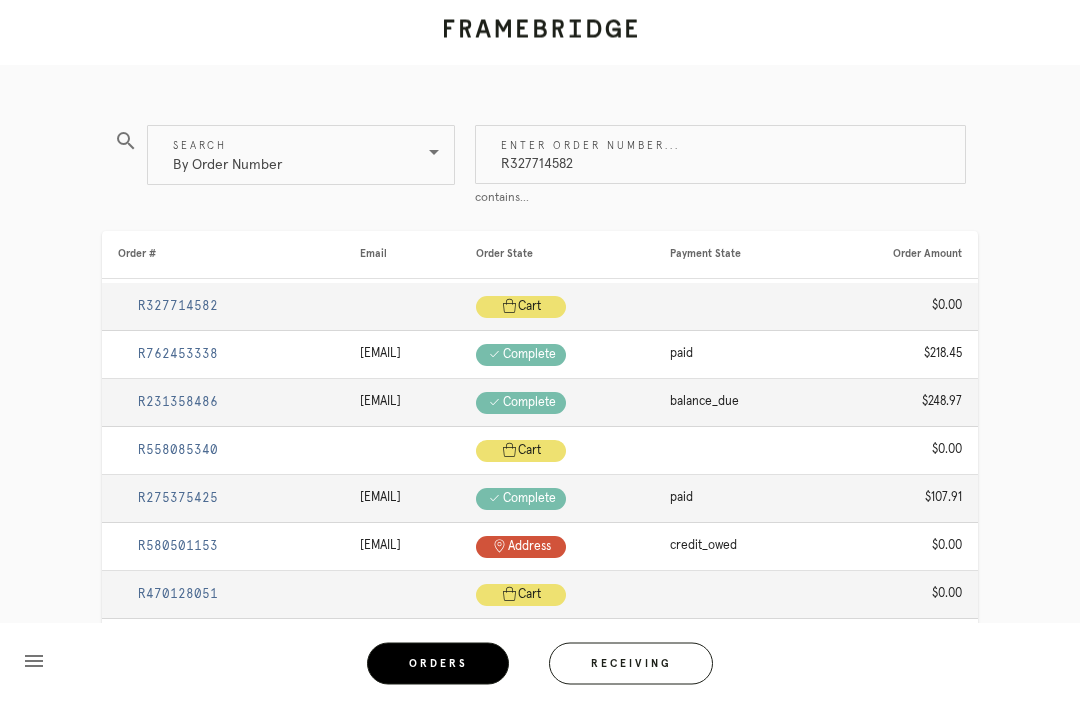 type on "R327714582" 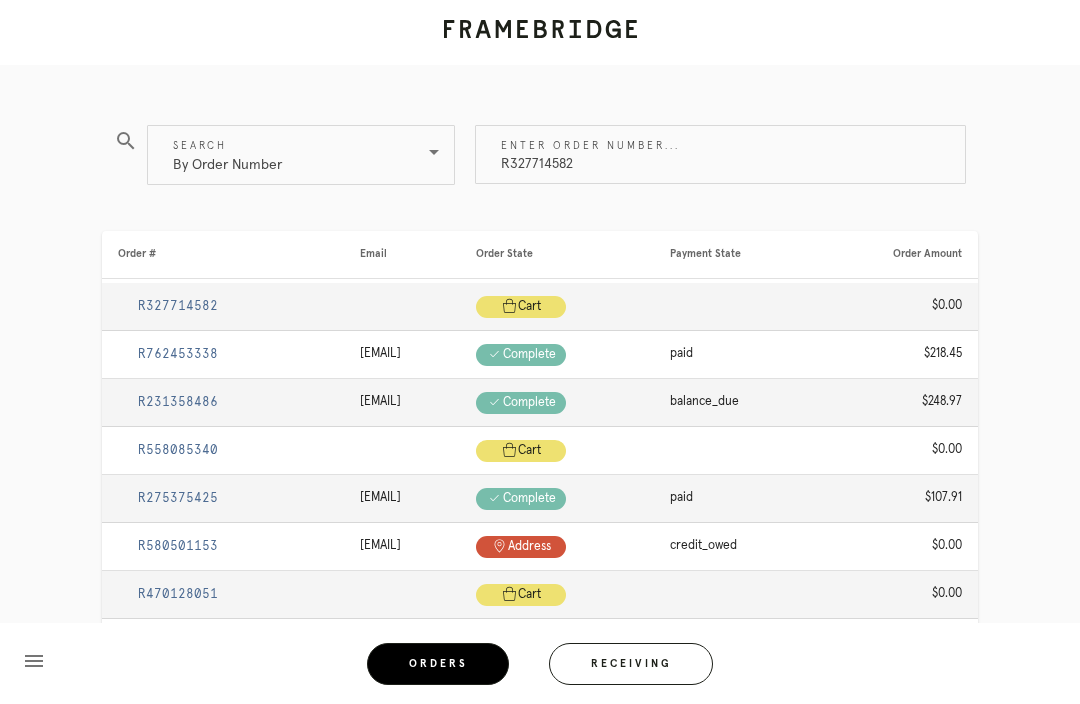 scroll, scrollTop: 66, scrollLeft: 0, axis: vertical 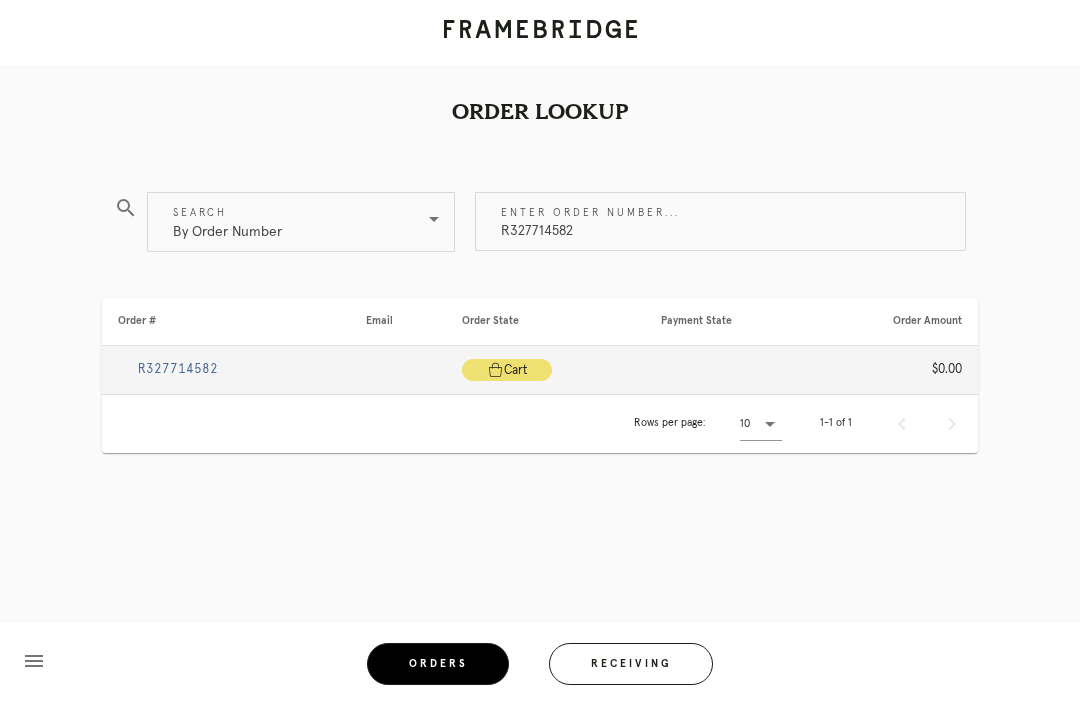 click on "R327714582" at bounding box center [178, 369] 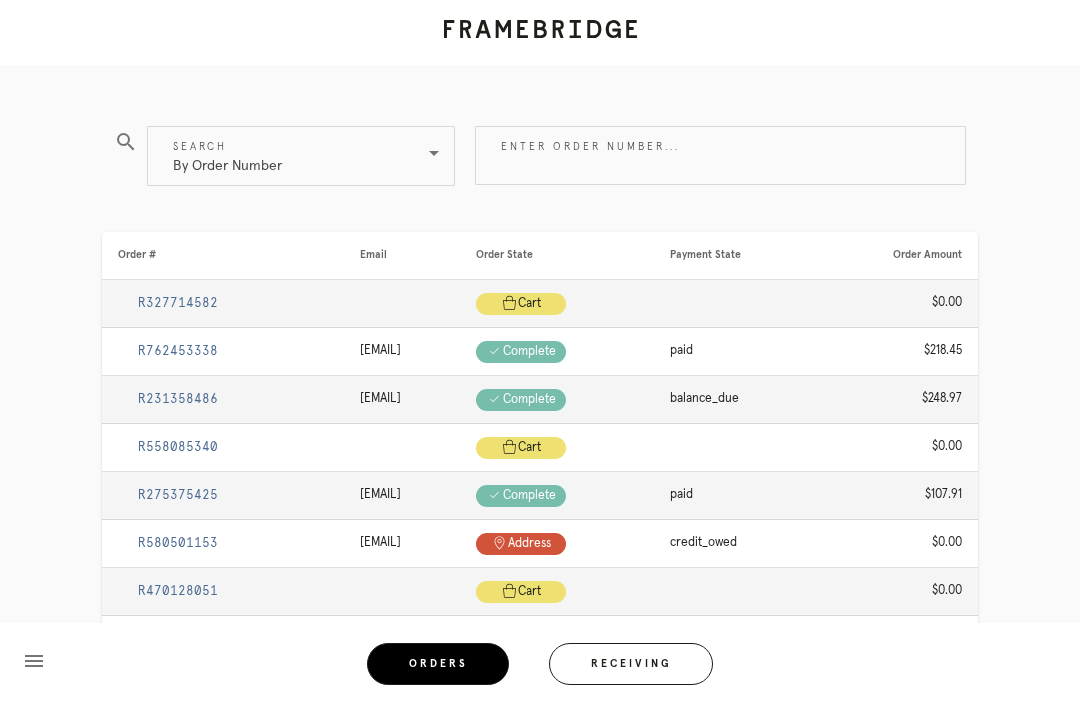 click on "By Order Number" at bounding box center [287, 156] 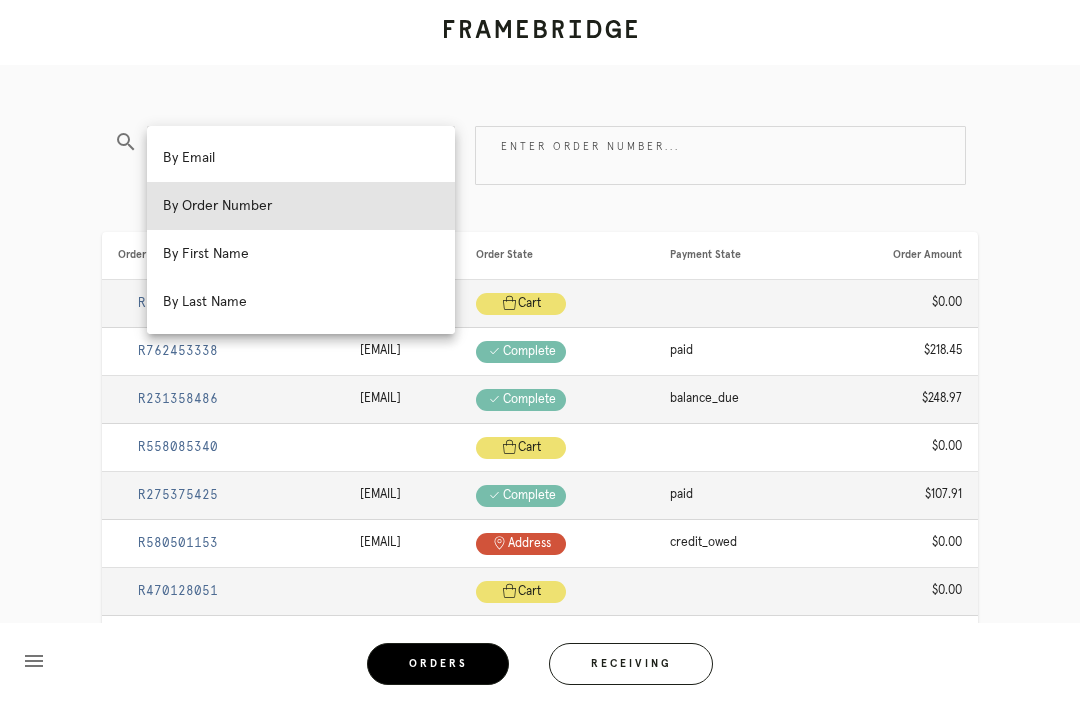 click on "Enter order number..." at bounding box center (720, 155) 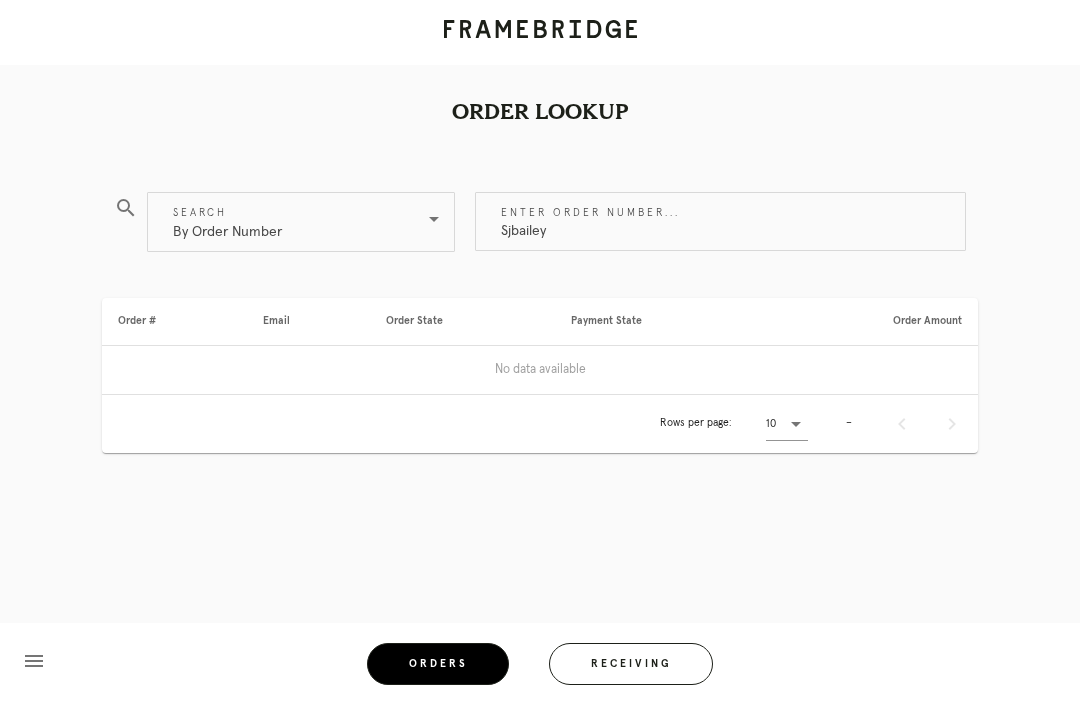 scroll, scrollTop: 65, scrollLeft: 0, axis: vertical 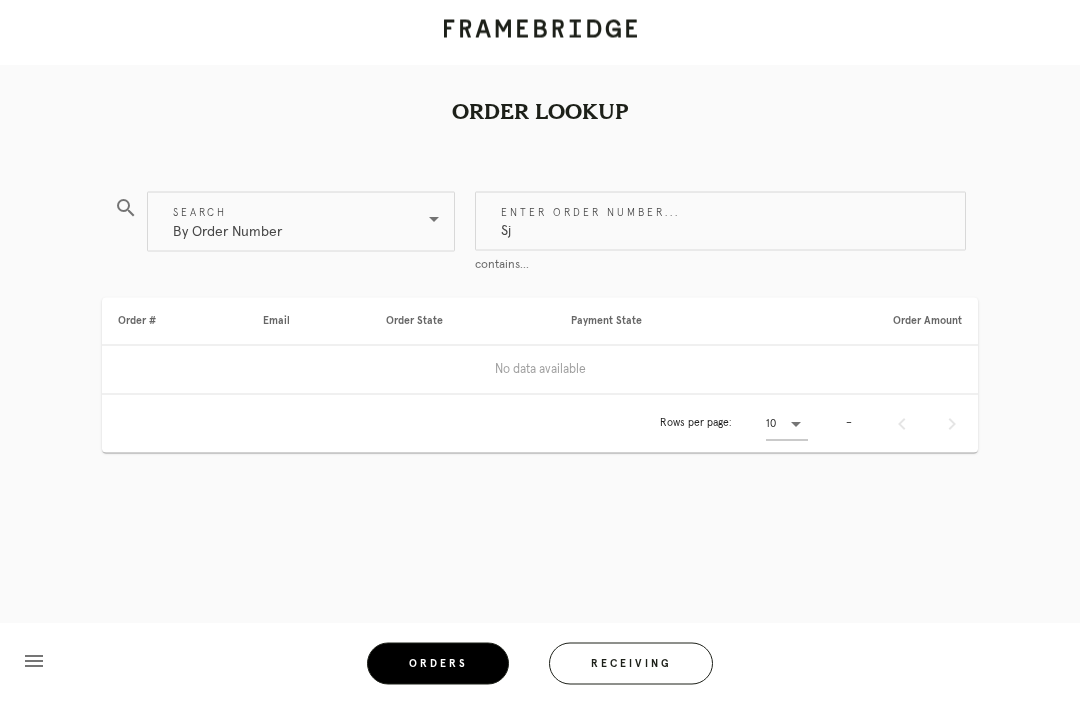 type on "S" 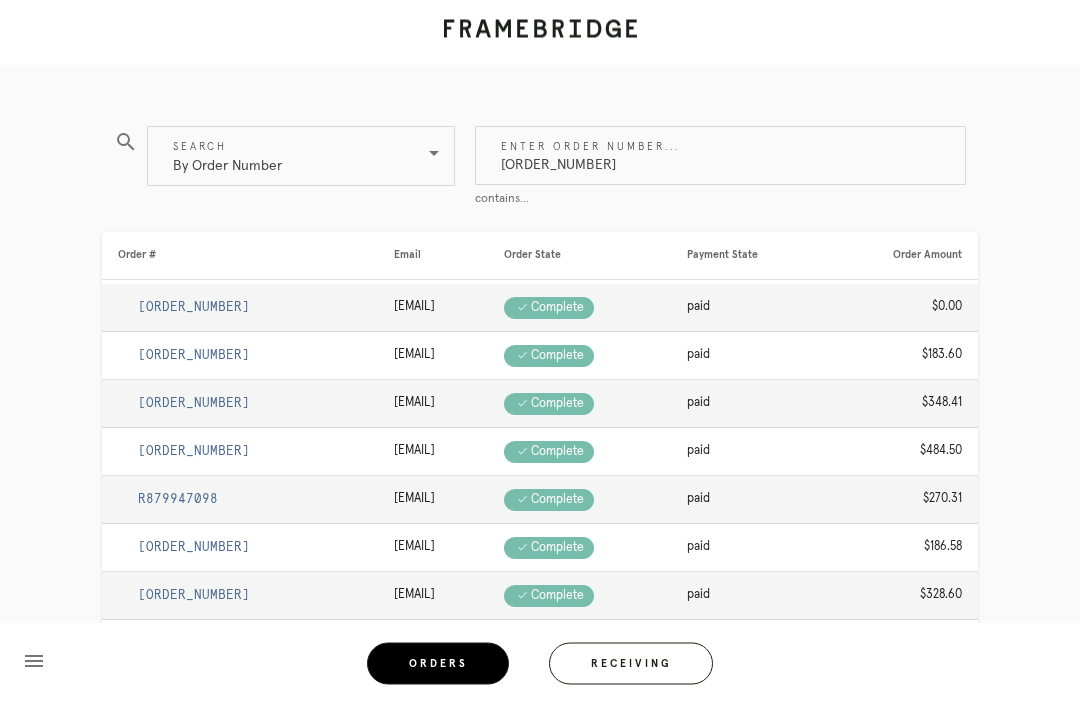type on "M761734917" 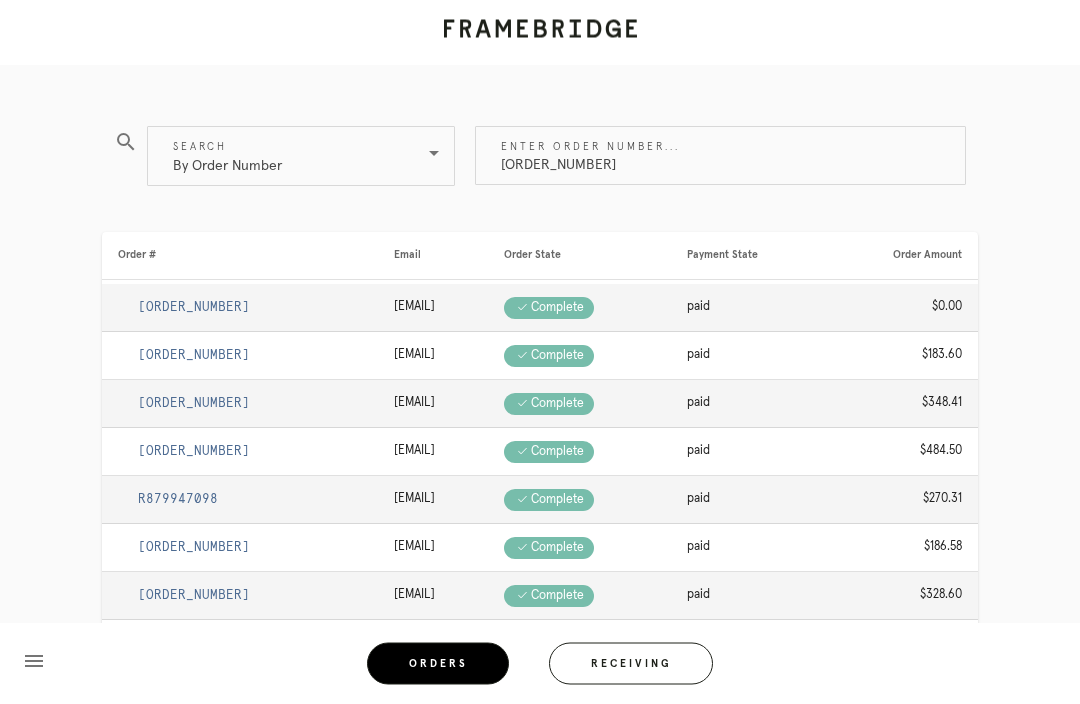 scroll, scrollTop: 66, scrollLeft: 0, axis: vertical 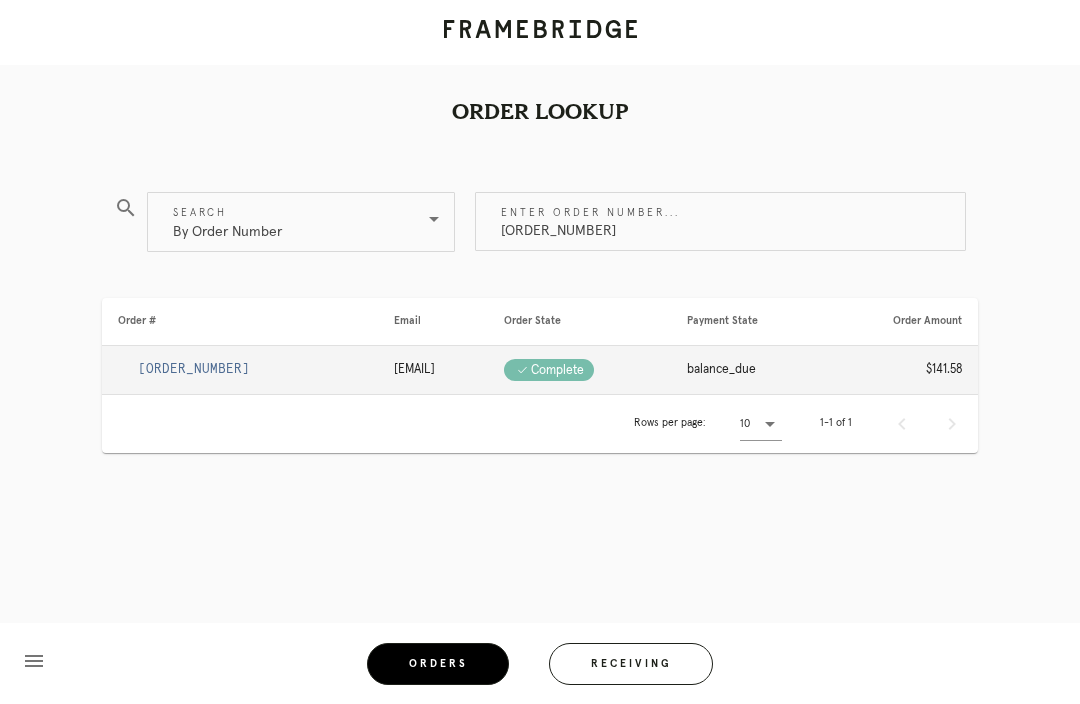 click on "R569375819" at bounding box center (194, 369) 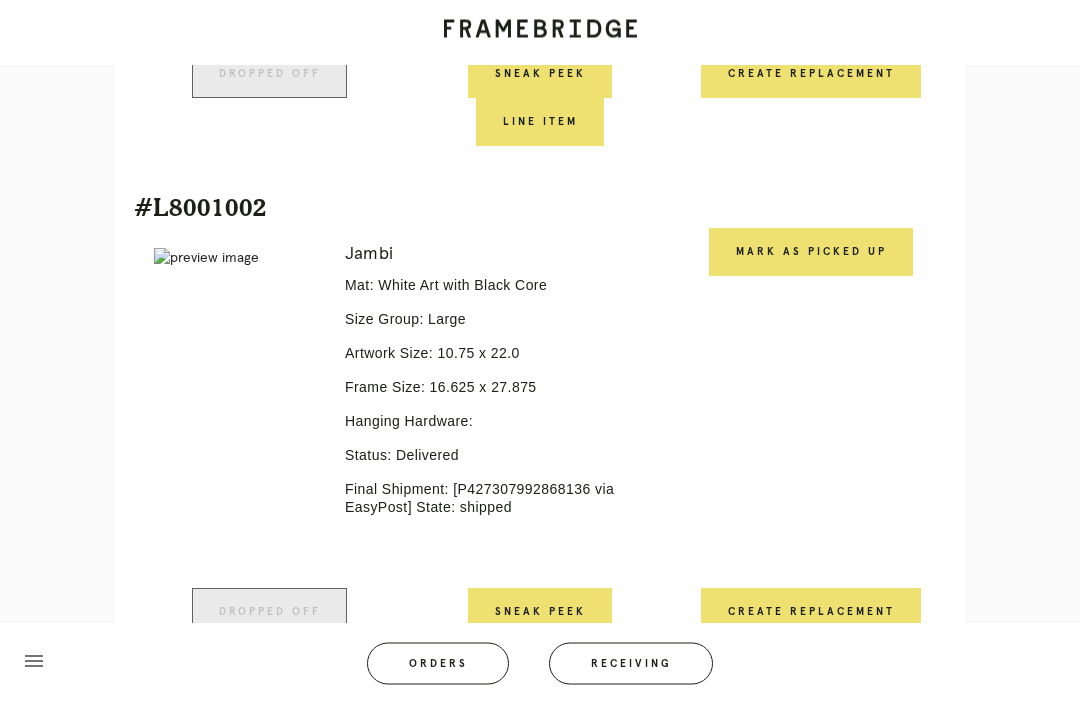 scroll, scrollTop: 915, scrollLeft: 0, axis: vertical 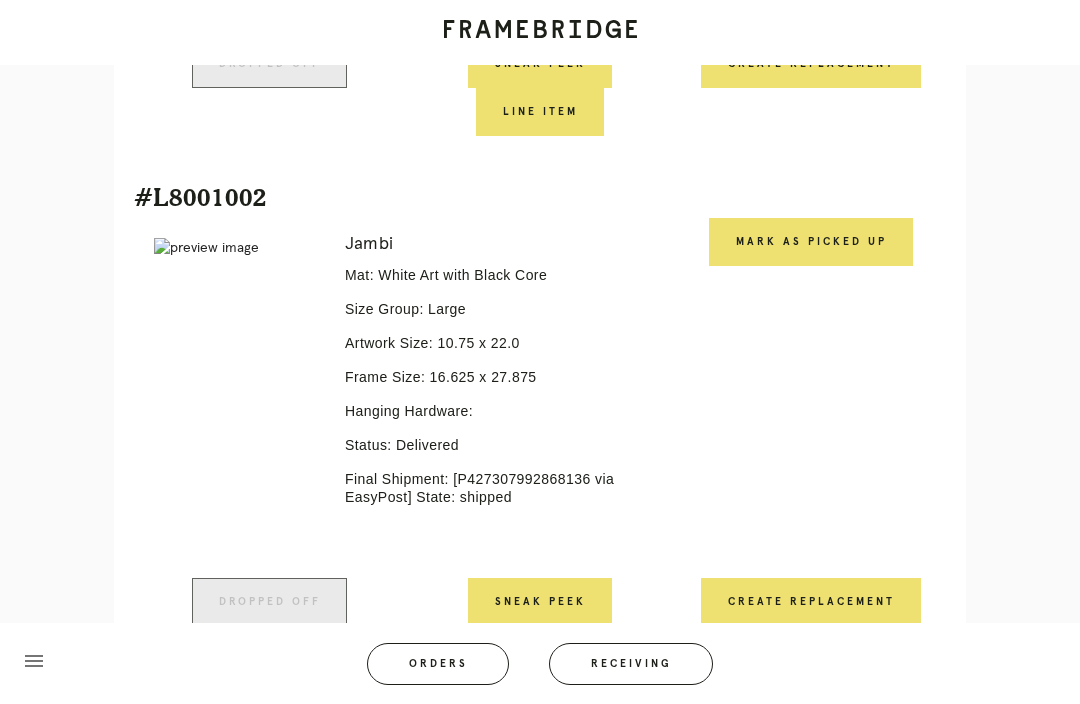 click on "Create Replacement" at bounding box center (811, 602) 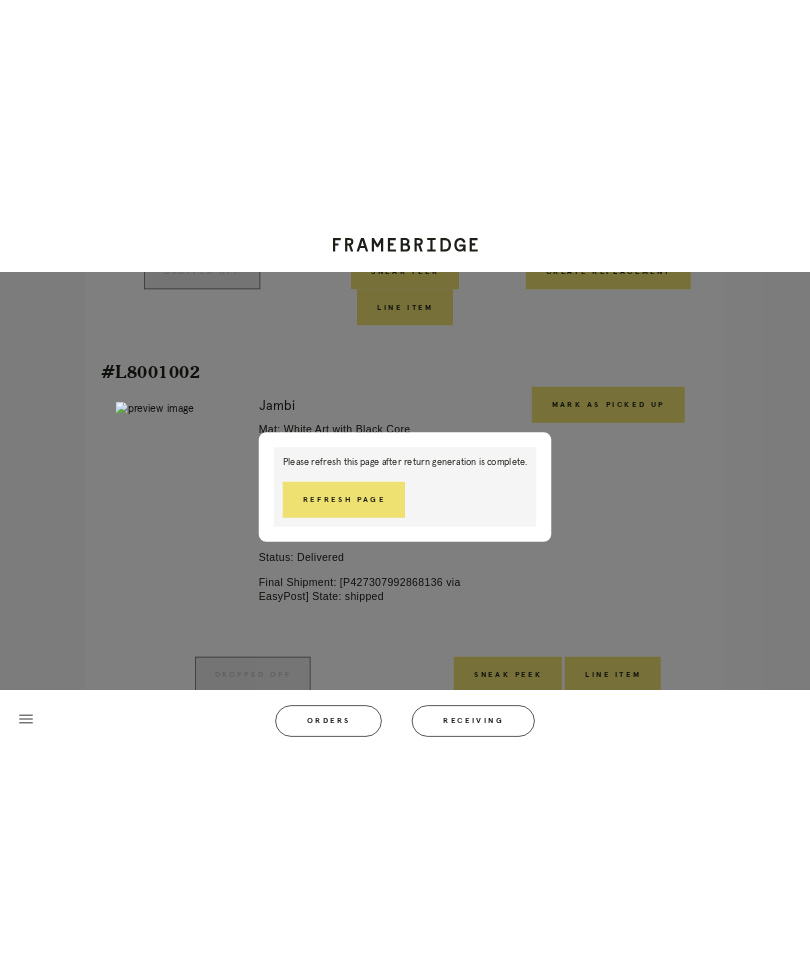 scroll, scrollTop: 740, scrollLeft: 0, axis: vertical 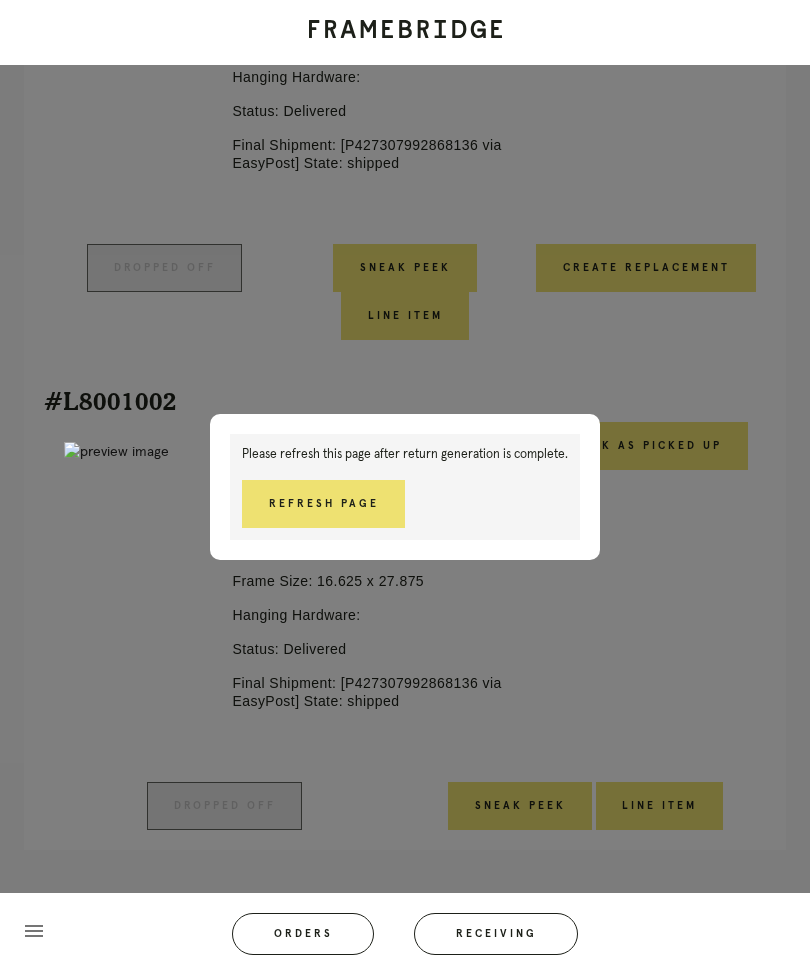 click on "Please refresh this page after return generation is complete.
Refresh Page" at bounding box center (405, 487) 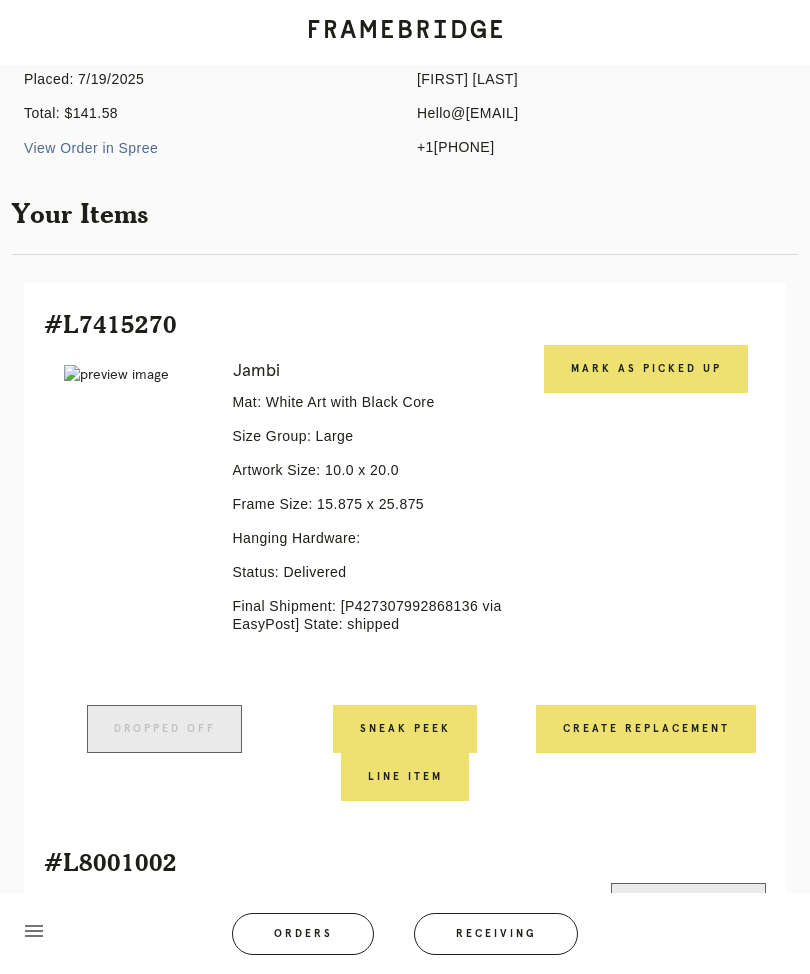 scroll, scrollTop: 274, scrollLeft: 0, axis: vertical 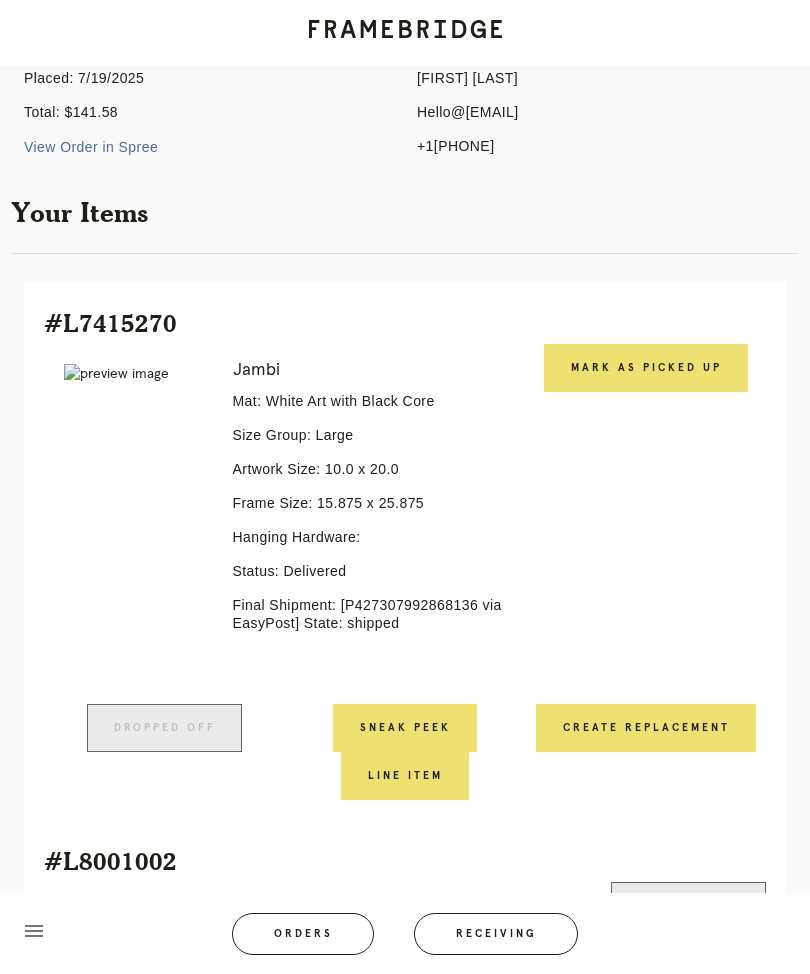 click on "Create Replacement" at bounding box center [646, 728] 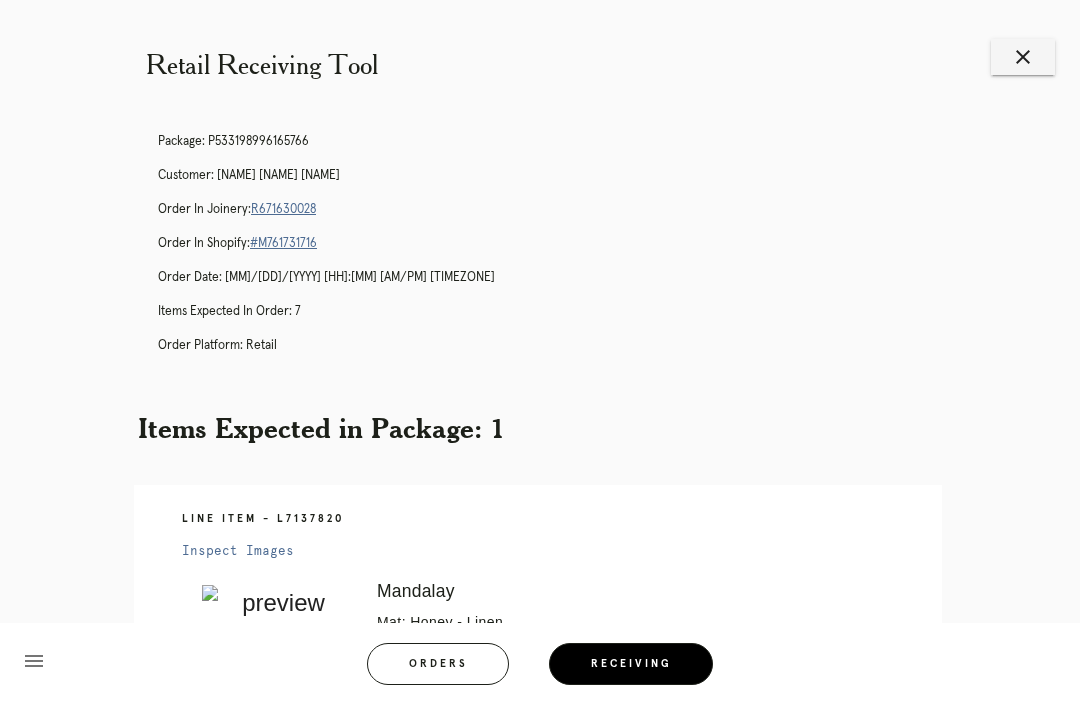 scroll, scrollTop: 0, scrollLeft: 0, axis: both 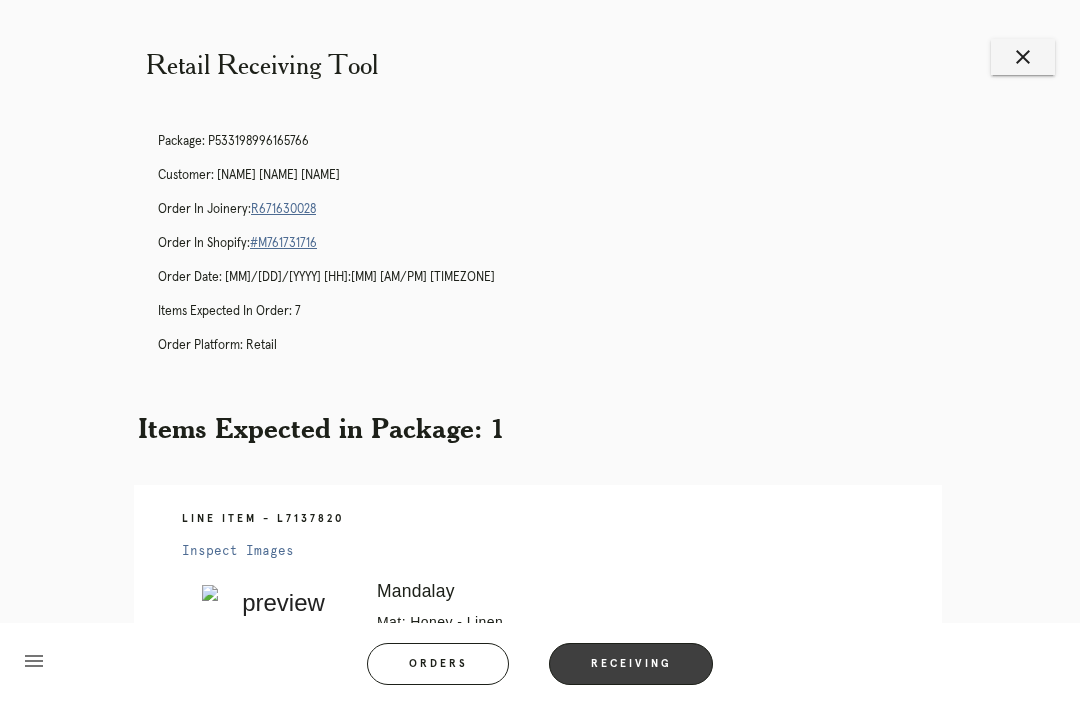 click on "Receiving" at bounding box center [631, 664] 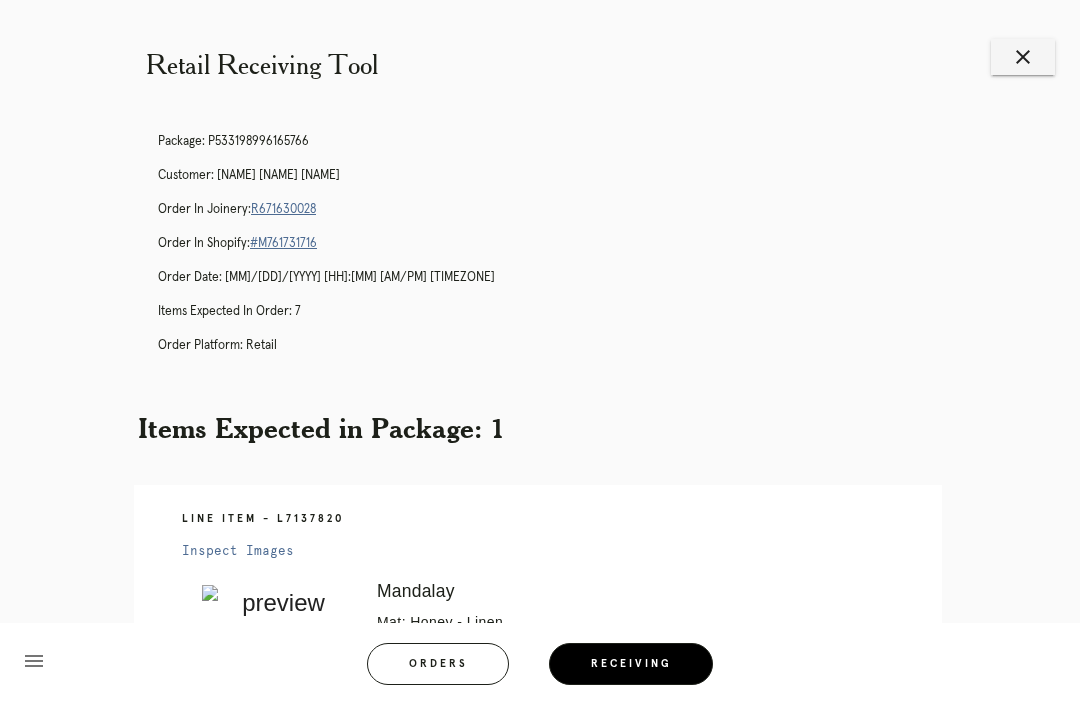 click on "close" at bounding box center (1023, 57) 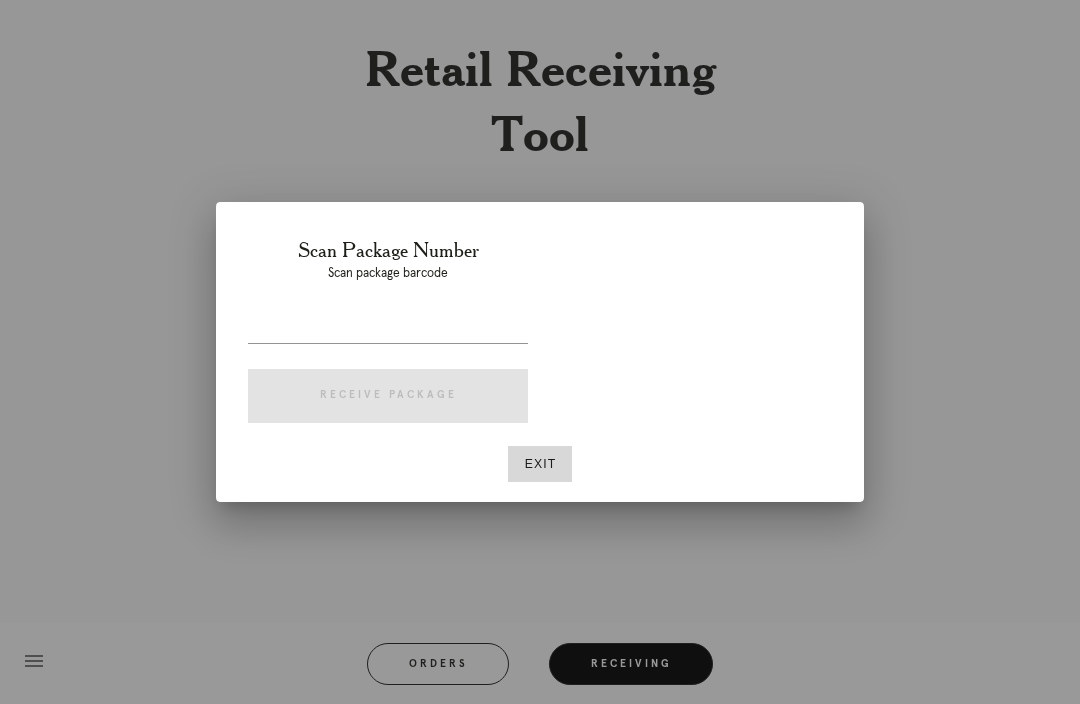 scroll, scrollTop: 0, scrollLeft: 0, axis: both 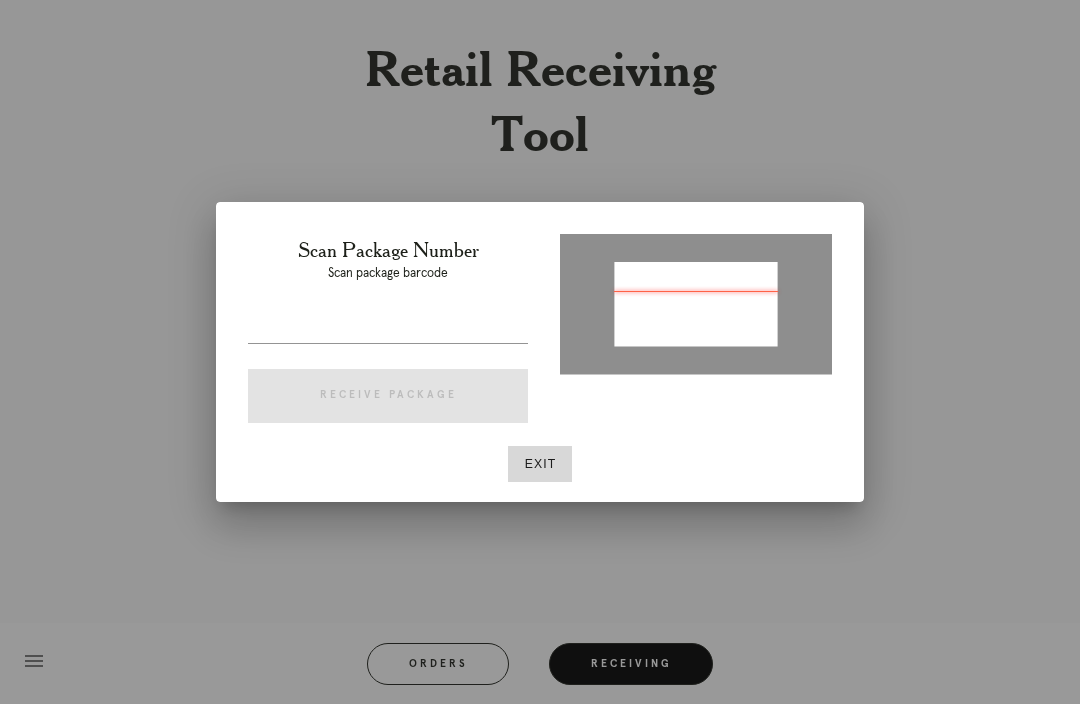 type on "P527728133044053" 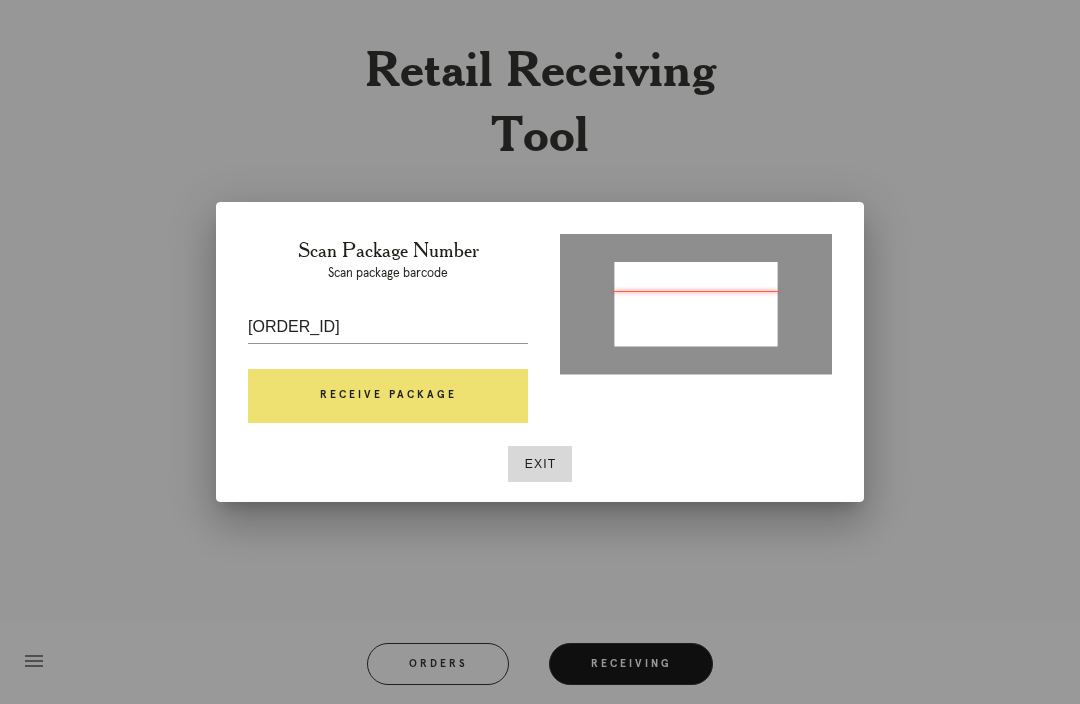 click on "Receive Package" at bounding box center [388, 396] 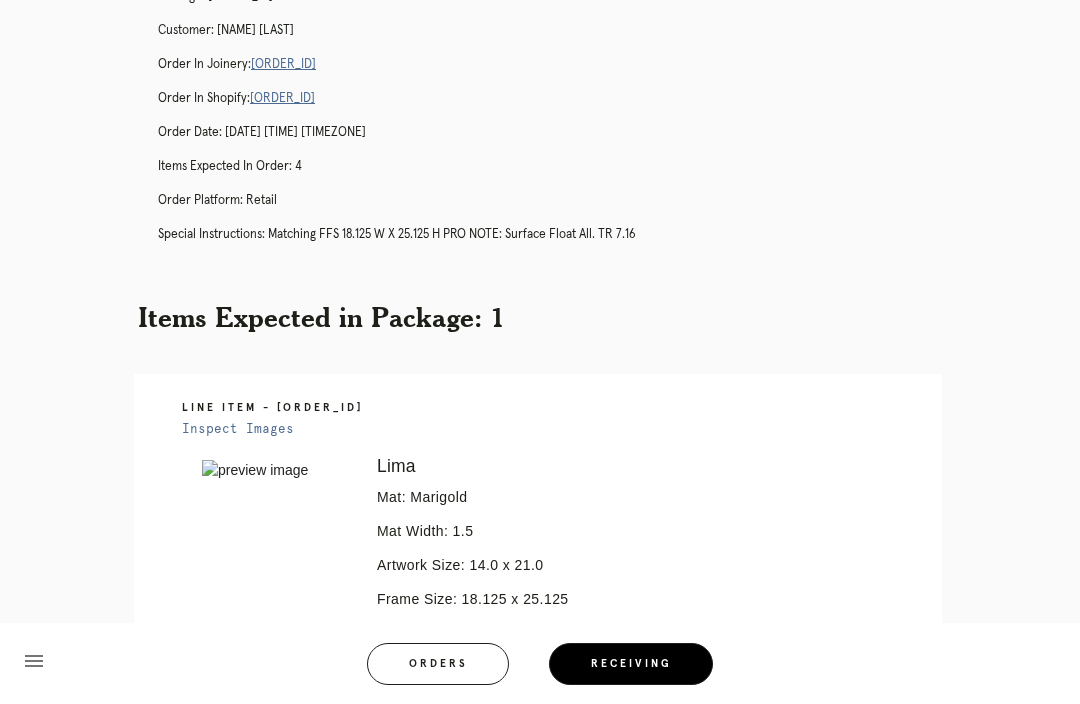 scroll, scrollTop: 148, scrollLeft: 0, axis: vertical 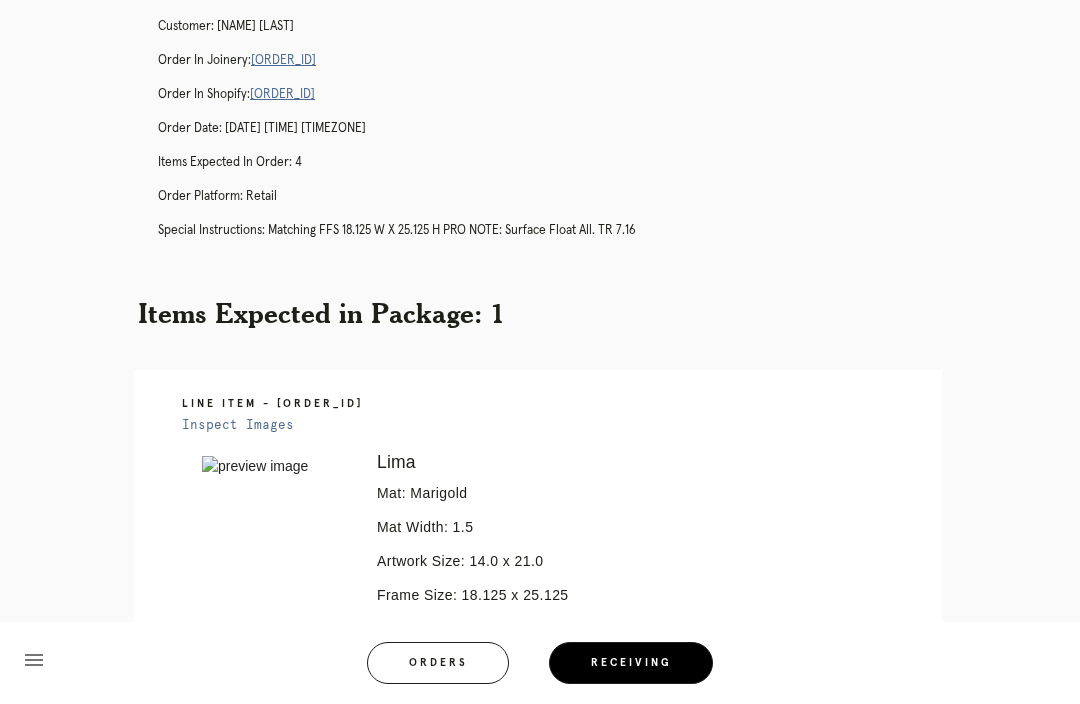 click on "R689372404" at bounding box center (283, 61) 